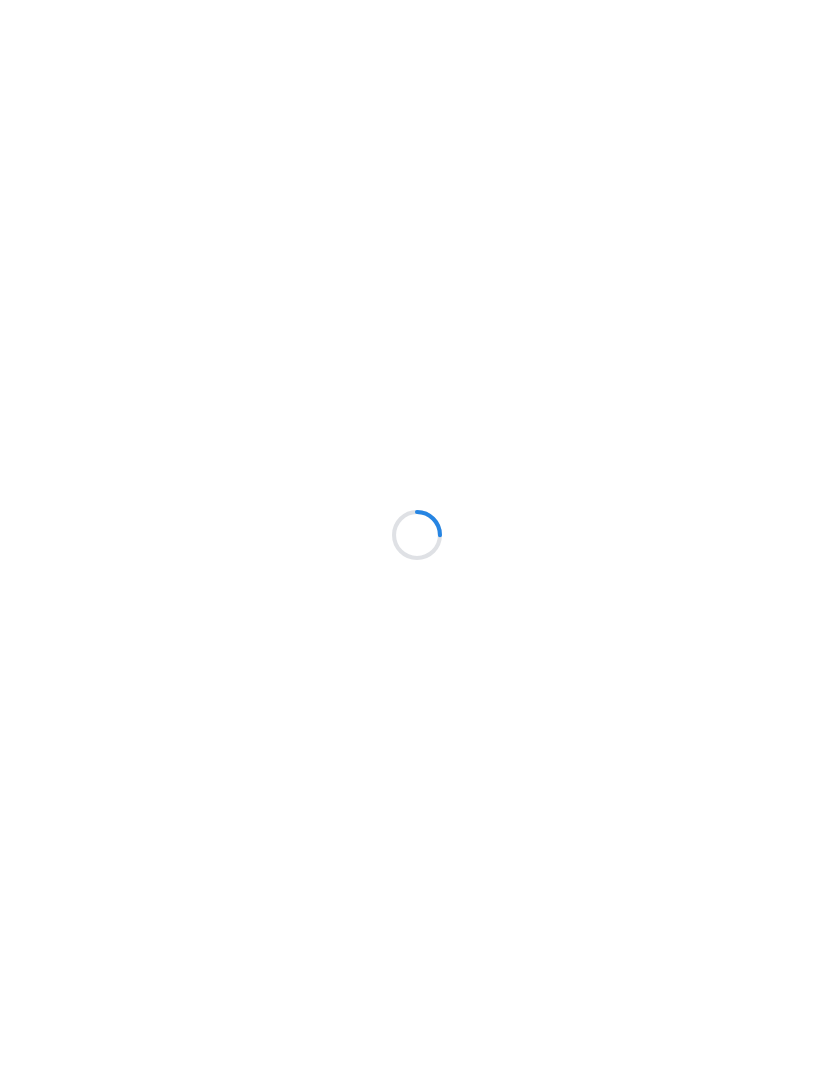 scroll, scrollTop: 0, scrollLeft: 0, axis: both 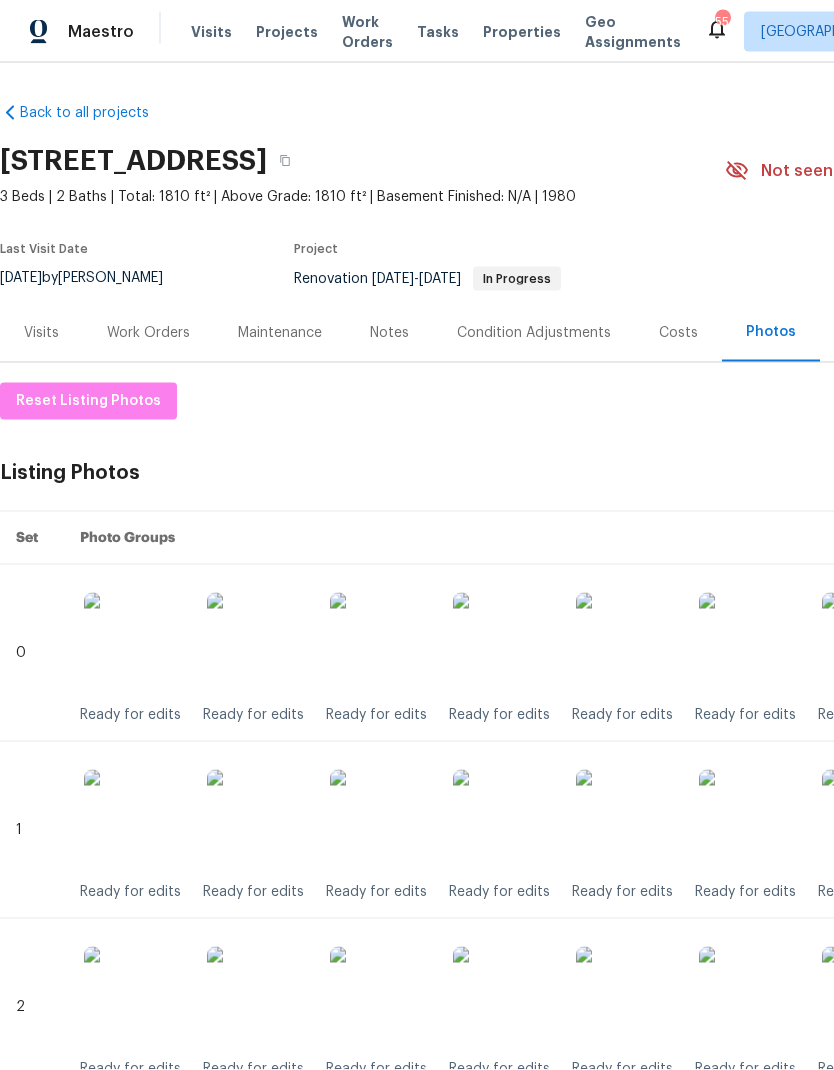 click on "Work Orders" at bounding box center (148, 333) 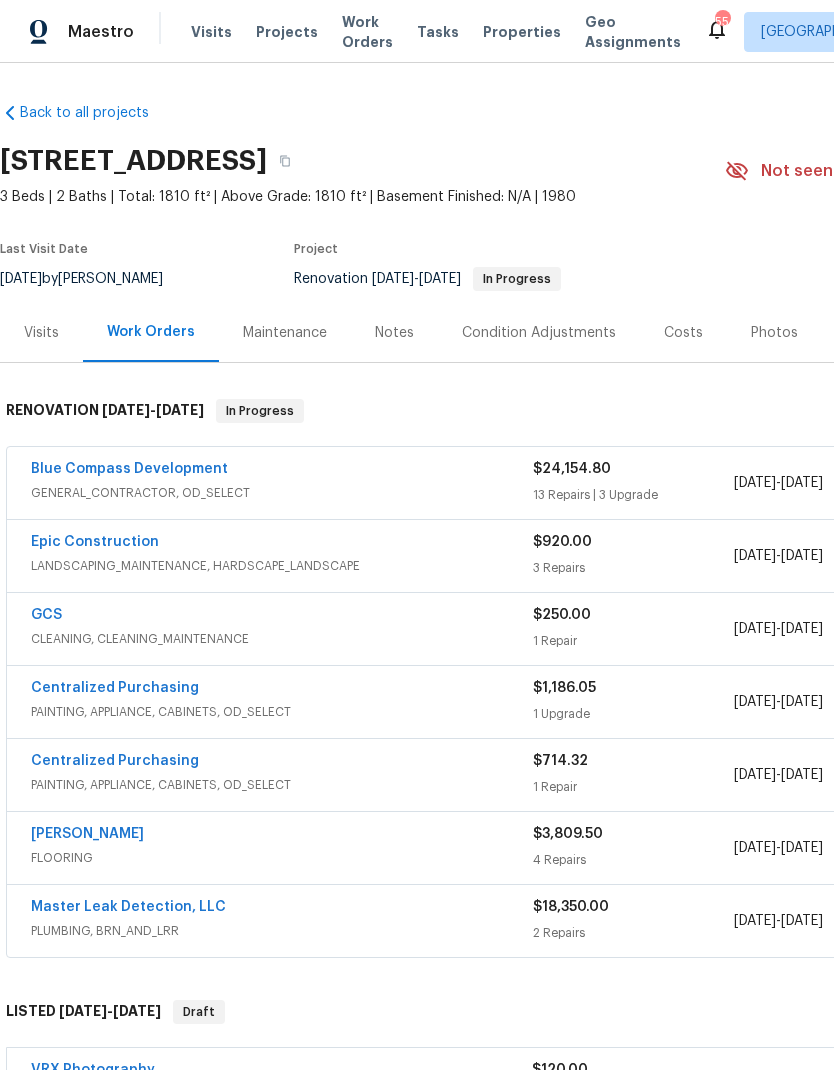 scroll, scrollTop: 0, scrollLeft: 0, axis: both 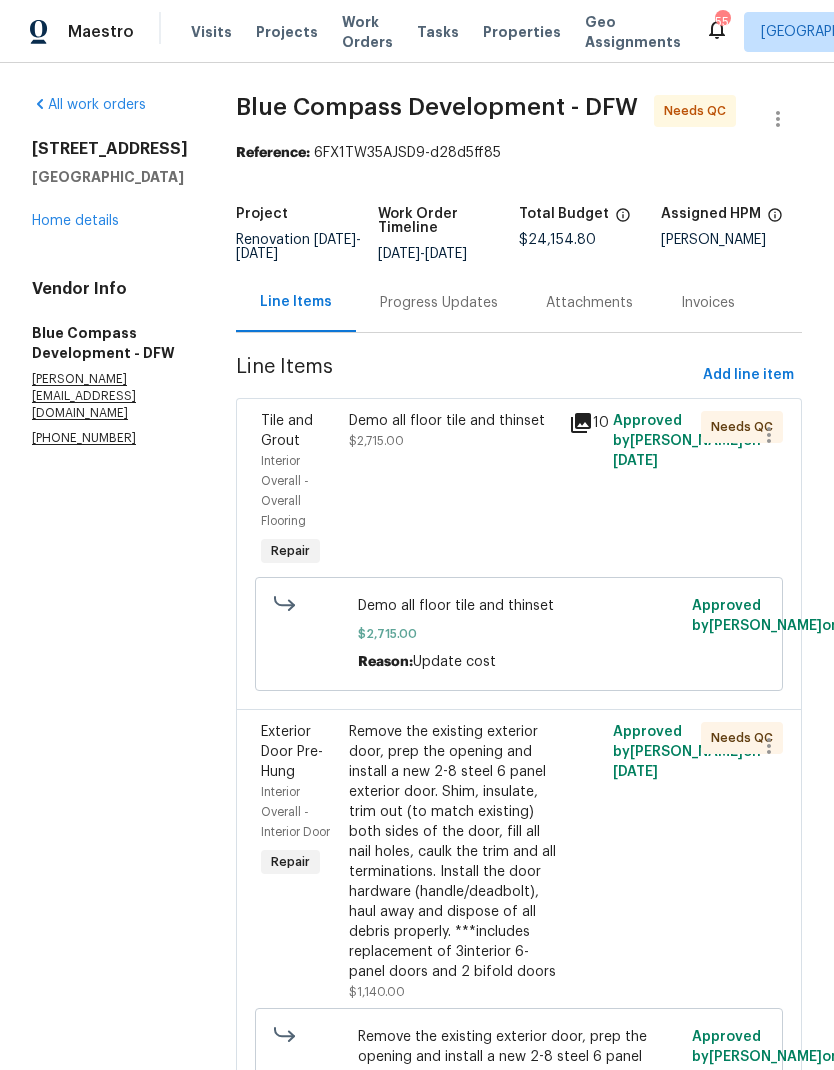 click on "Demo all floor tile and thinset" at bounding box center [453, 421] 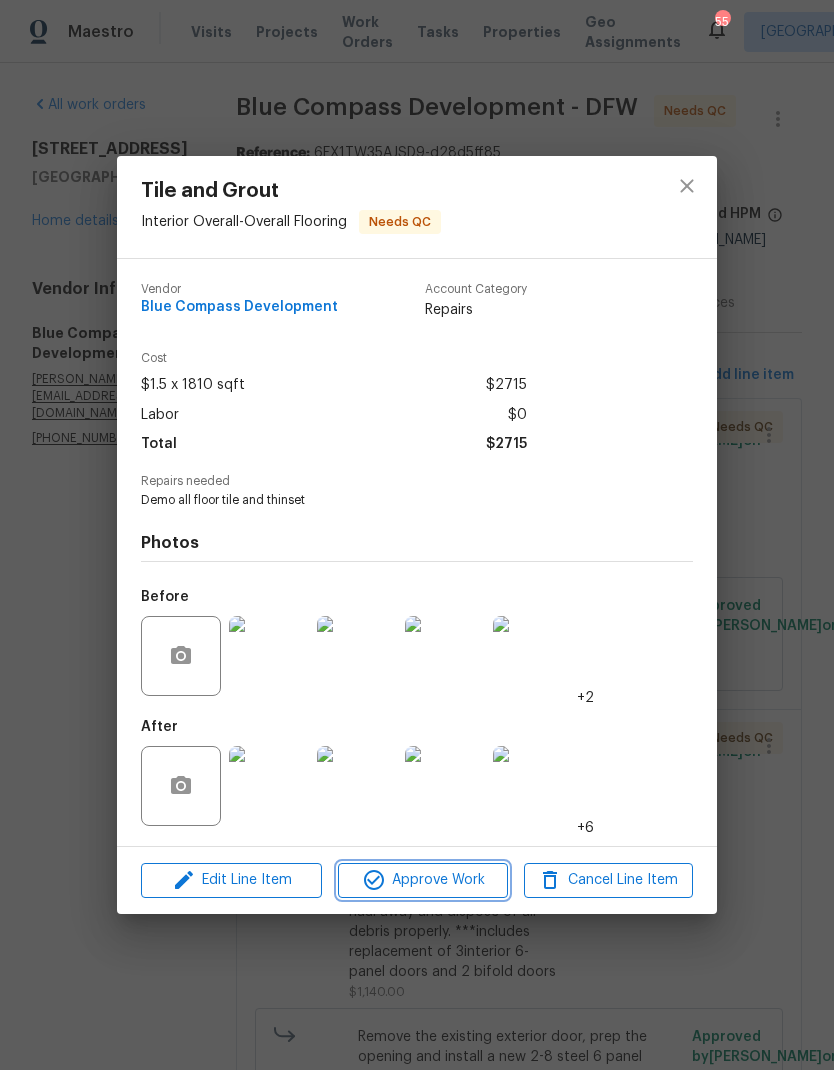 click on "Approve Work" at bounding box center (422, 880) 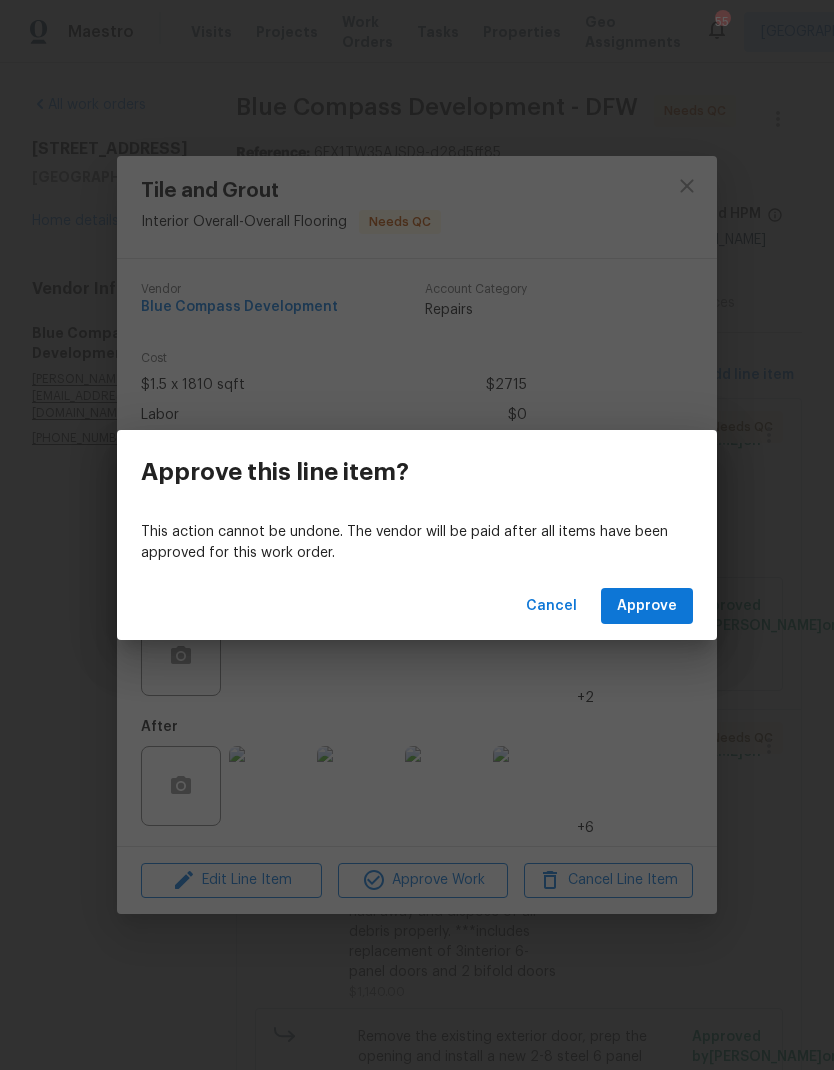 click on "Approve" at bounding box center [647, 606] 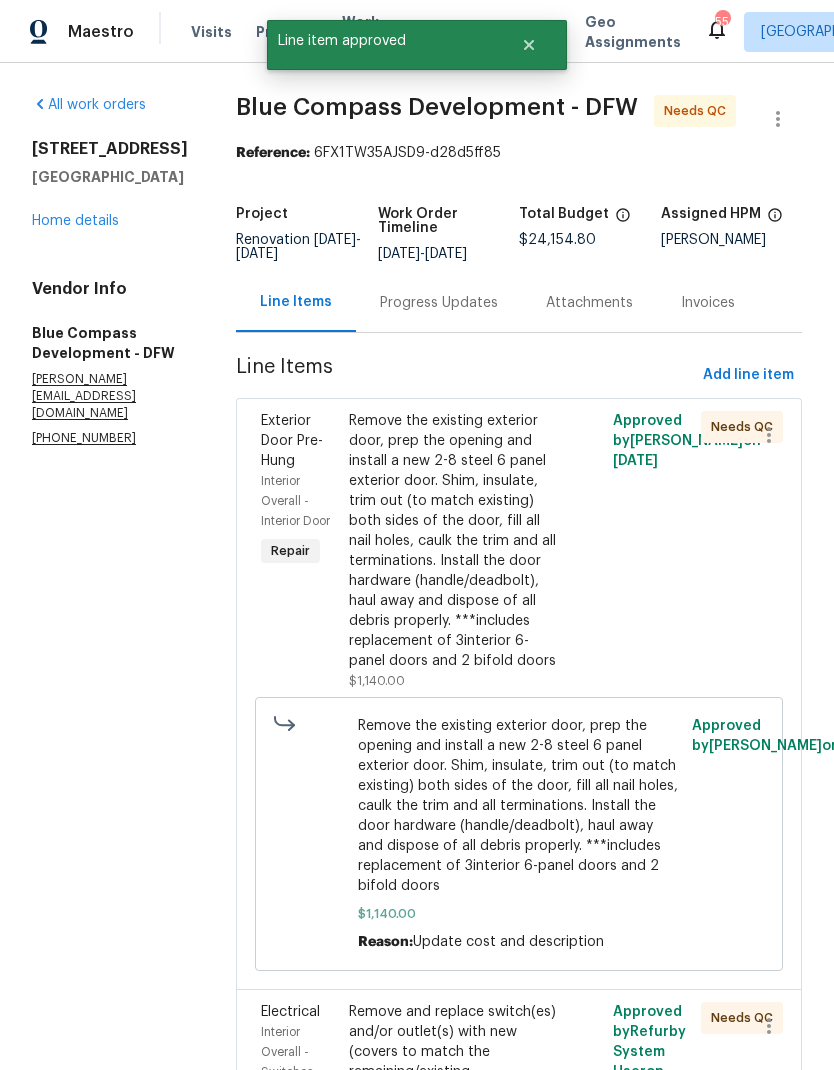 click on "Remove the existing exterior door, prep the opening and install a new 2-8 steel 6 panel exterior door. Shim, insulate, trim out (to match existing) both sides of the door, fill all nail holes, caulk the trim and all terminations. Install the door hardware (handle/deadbolt), haul away and dispose of all debris properly. ***includes replacement of 3interior 6-panel doors and 2 bifold doors" at bounding box center (453, 541) 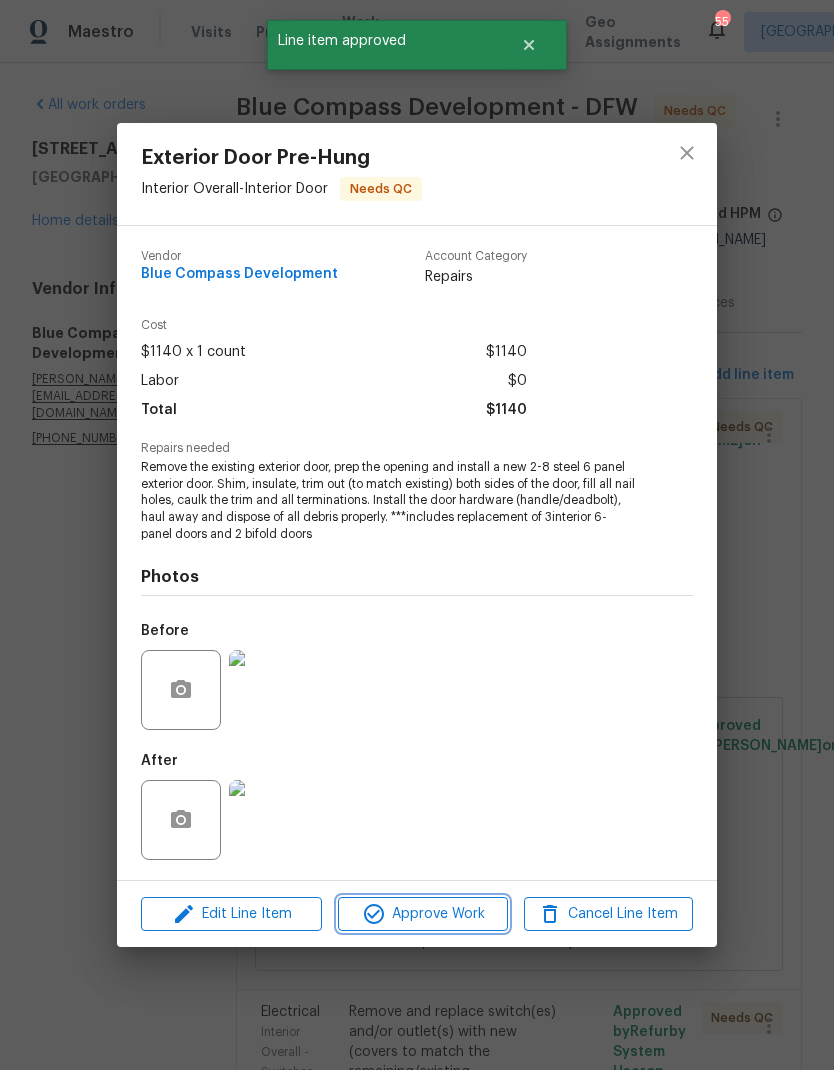 click on "Approve Work" at bounding box center [422, 914] 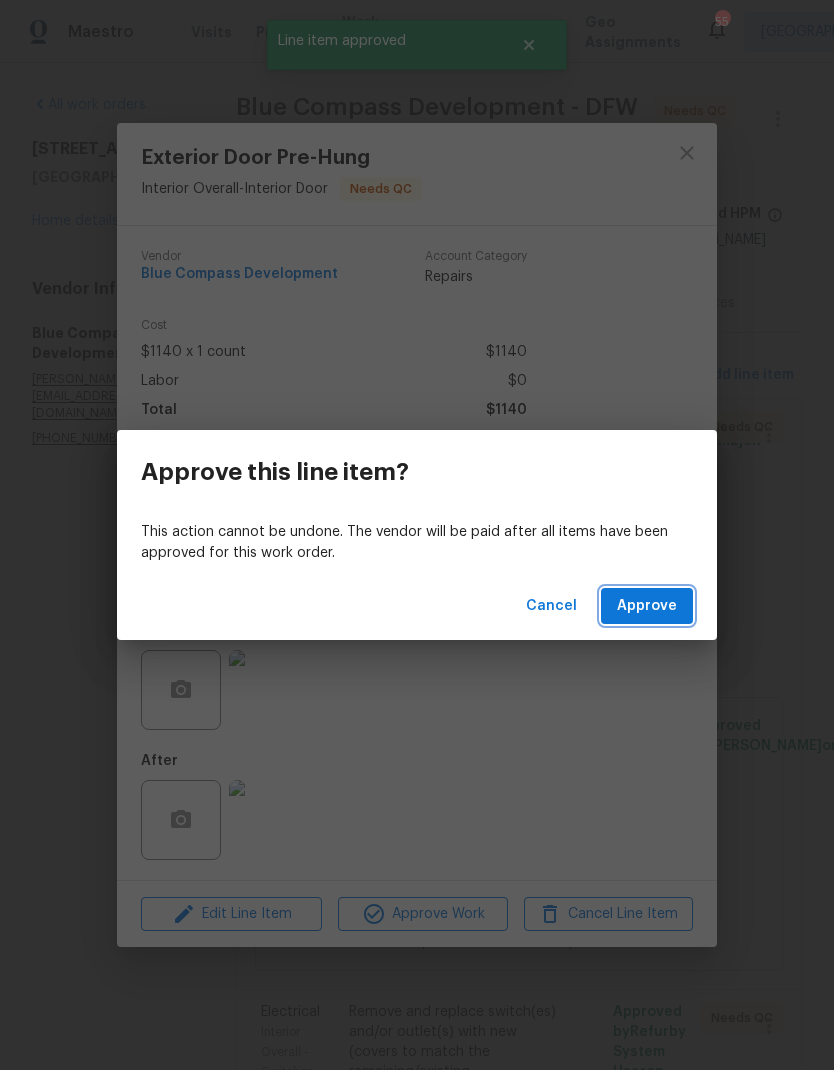click on "Approve" at bounding box center [647, 606] 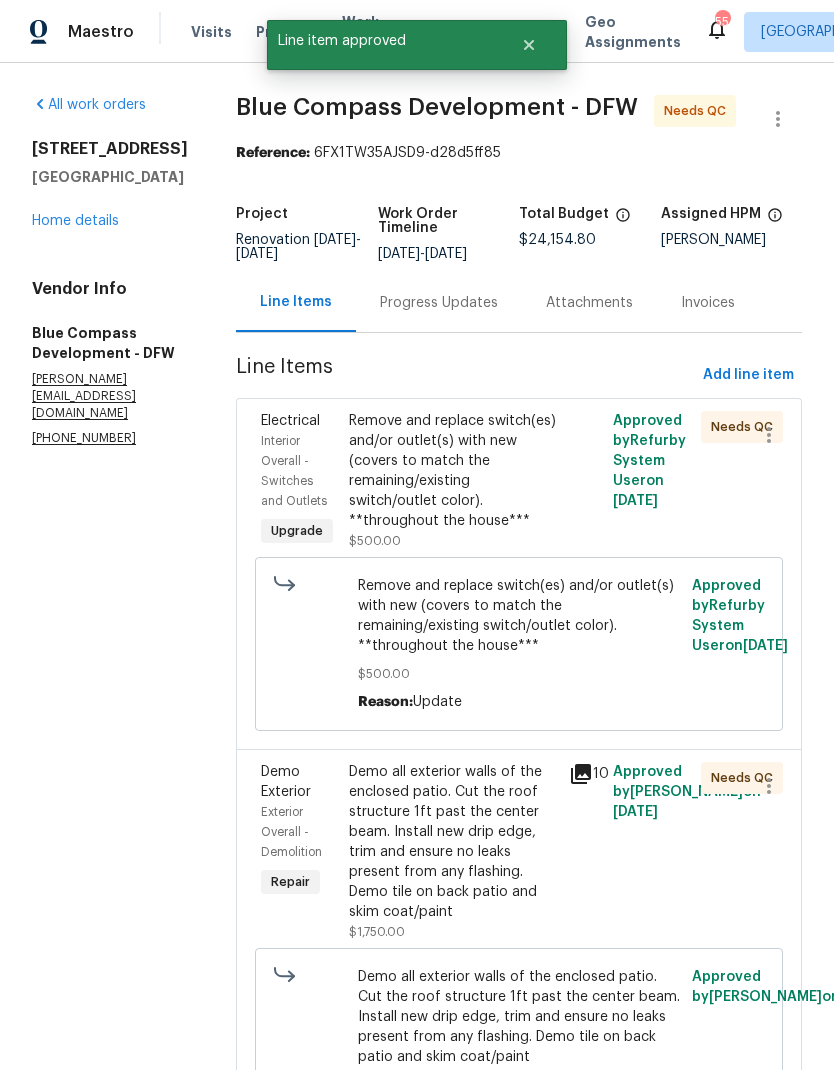 click on "Remove and replace switch(es) and/or outlet(s) with new (covers to match the remaining/existing switch/outlet color). **throughout the house***" at bounding box center (453, 471) 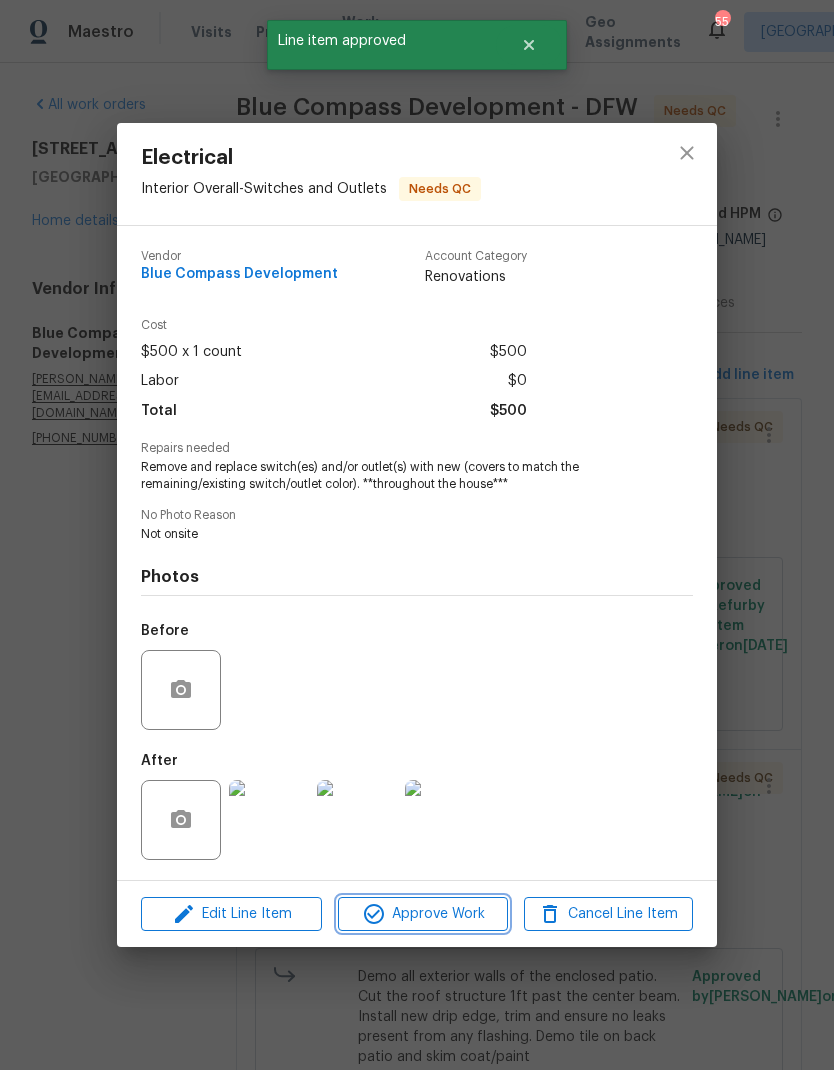 click on "Approve Work" at bounding box center [422, 914] 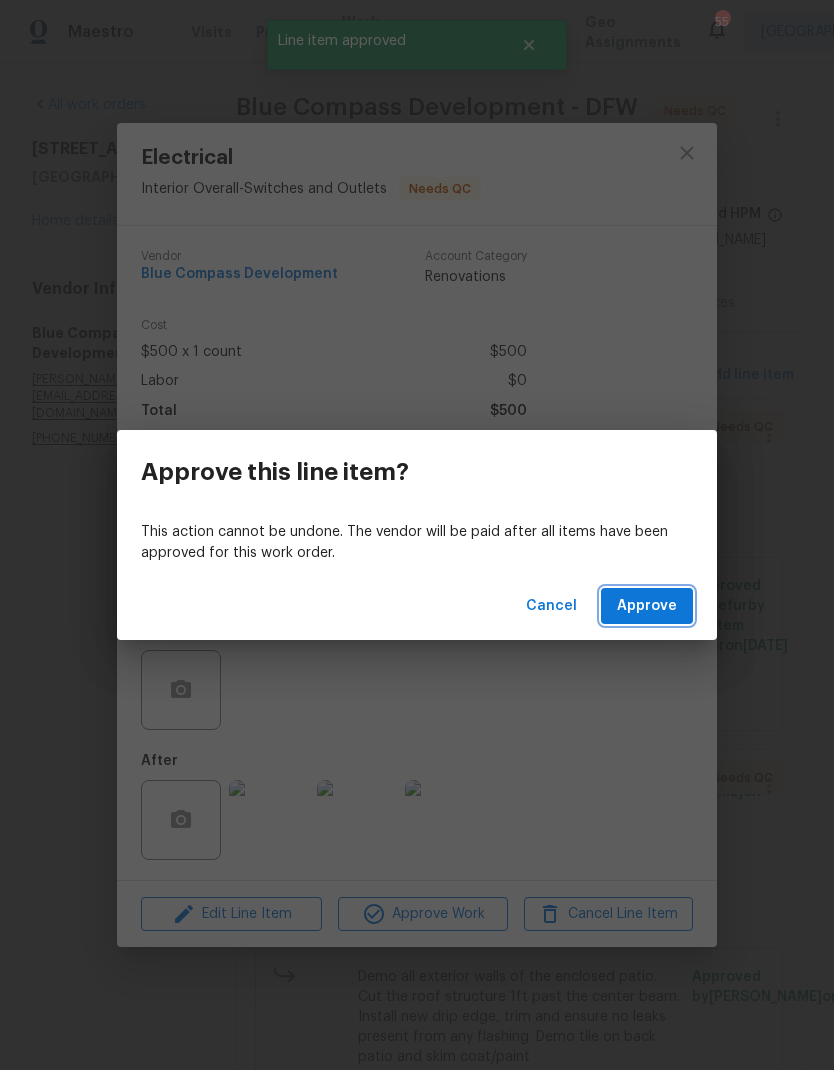 click on "Approve" at bounding box center [647, 606] 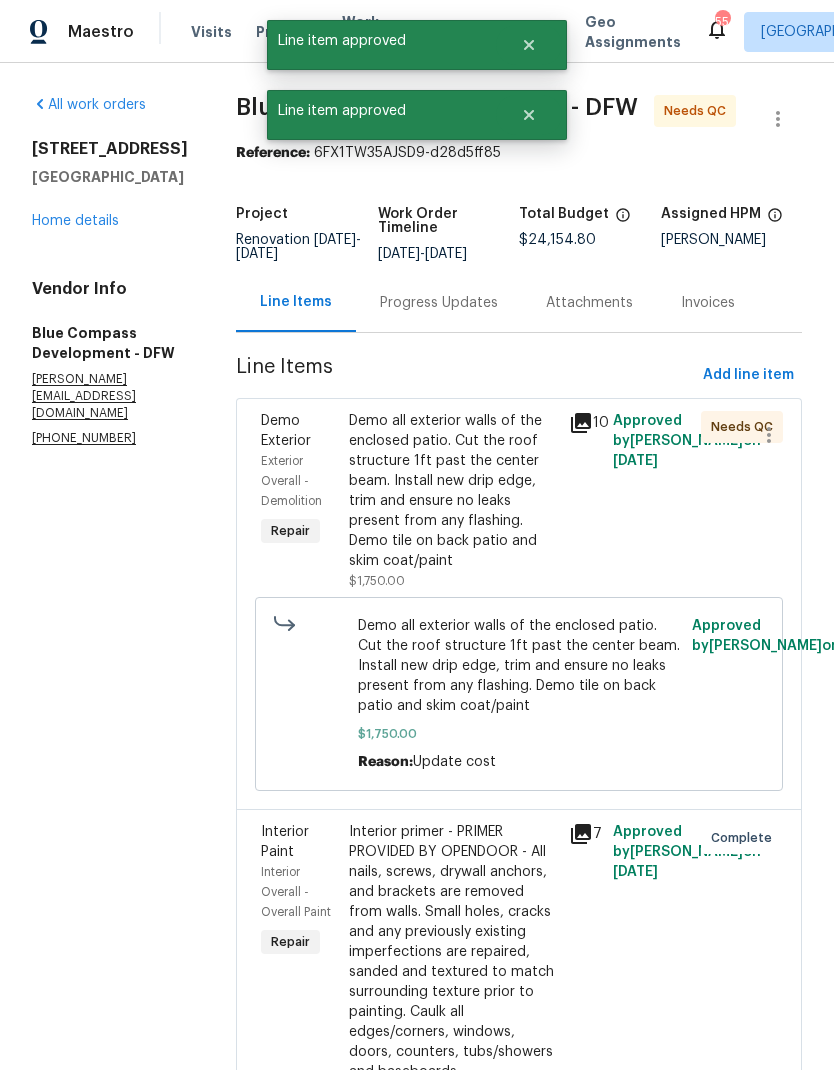 click on "Demo all exterior walls of the enclosed patio. Cut the roof structure 1ft past the center beam. Install new drip edge, trim and ensure no leaks present from any flashing. Demo tile on back patio and skim coat/paint" at bounding box center [453, 491] 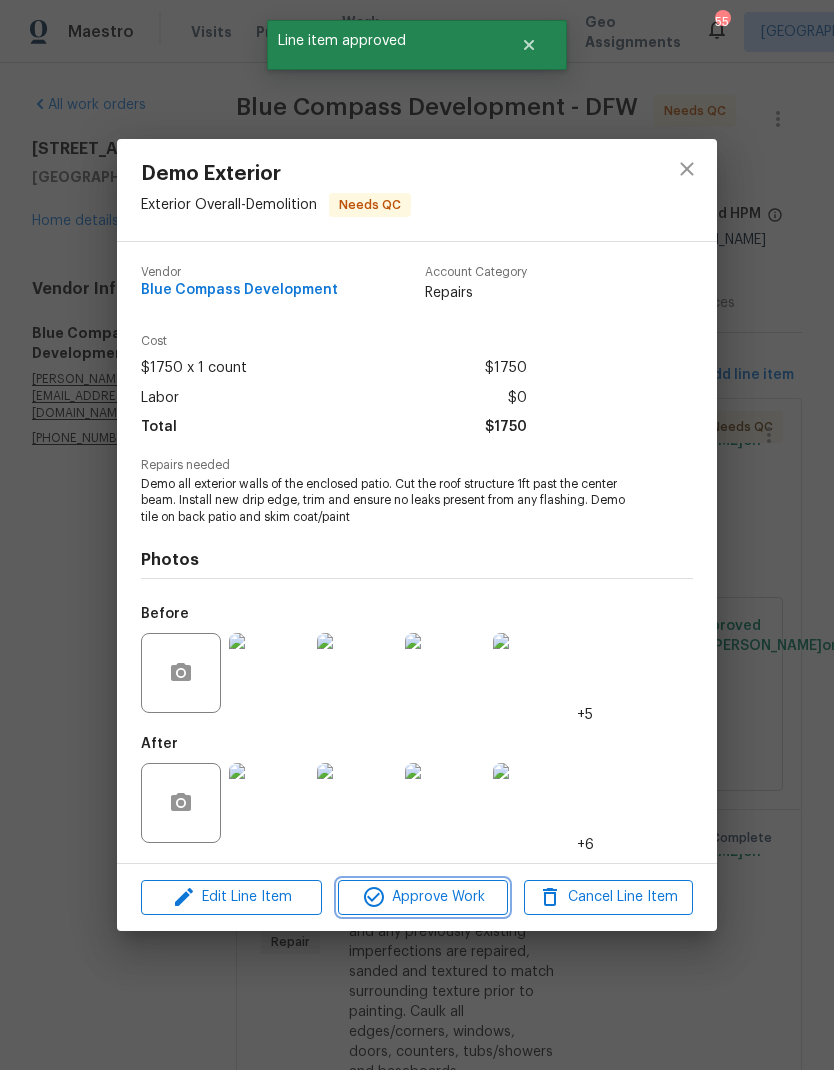 click on "Approve Work" at bounding box center (422, 897) 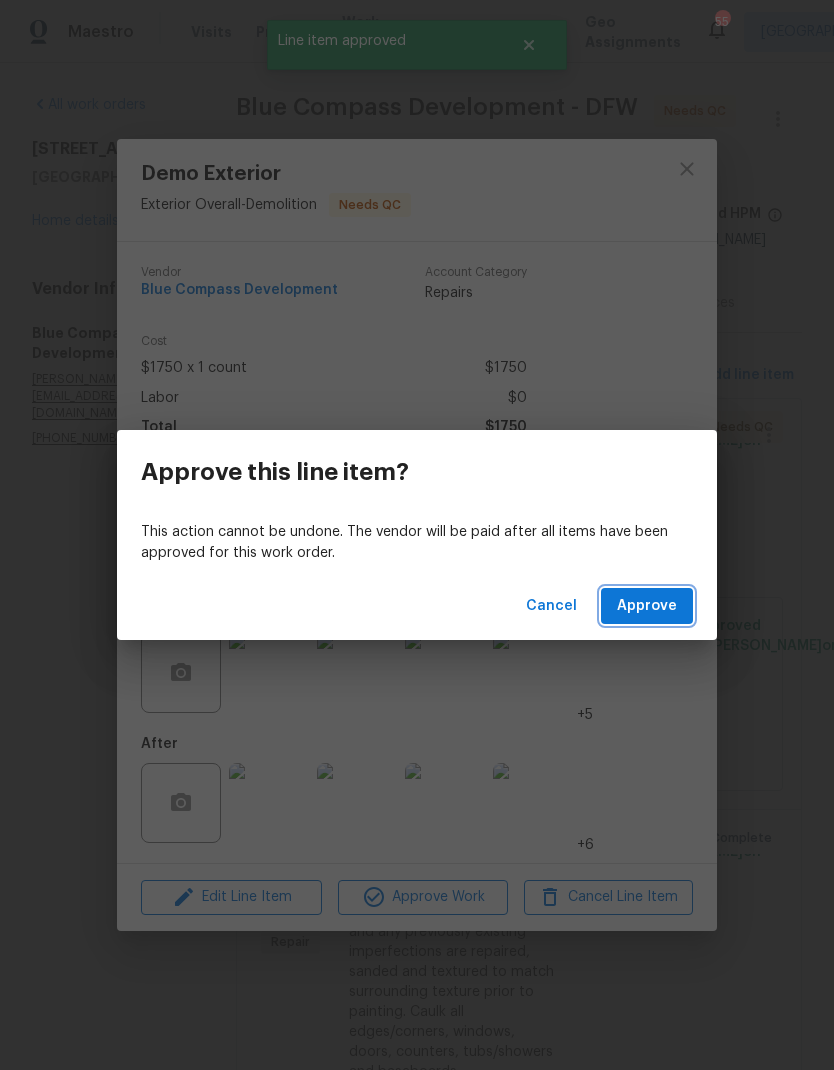 click on "Approve" at bounding box center (647, 606) 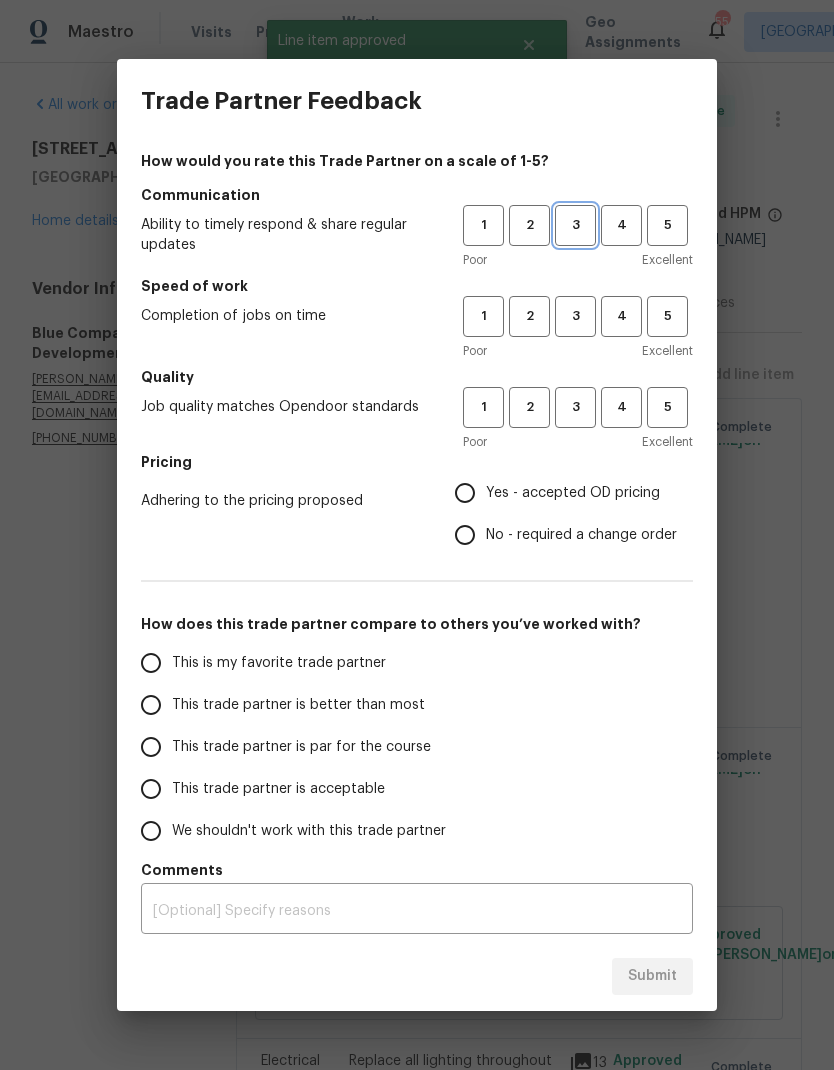 click on "3" at bounding box center (575, 225) 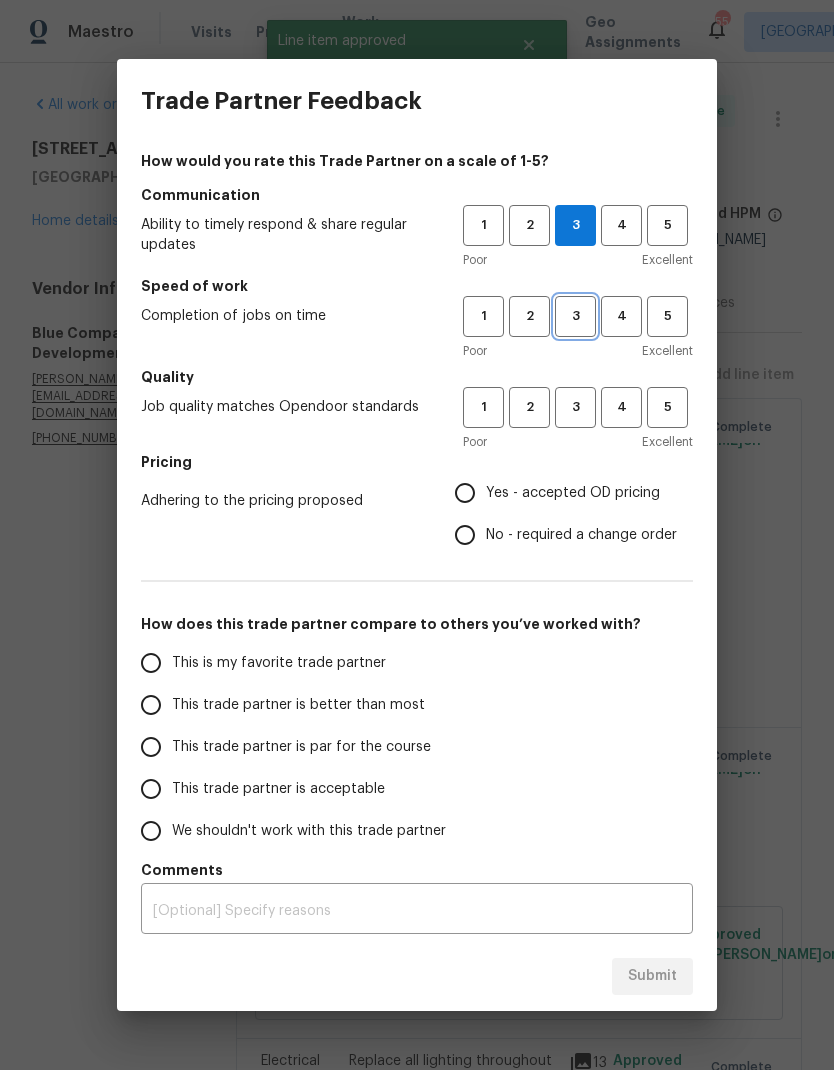 click on "3" at bounding box center (575, 316) 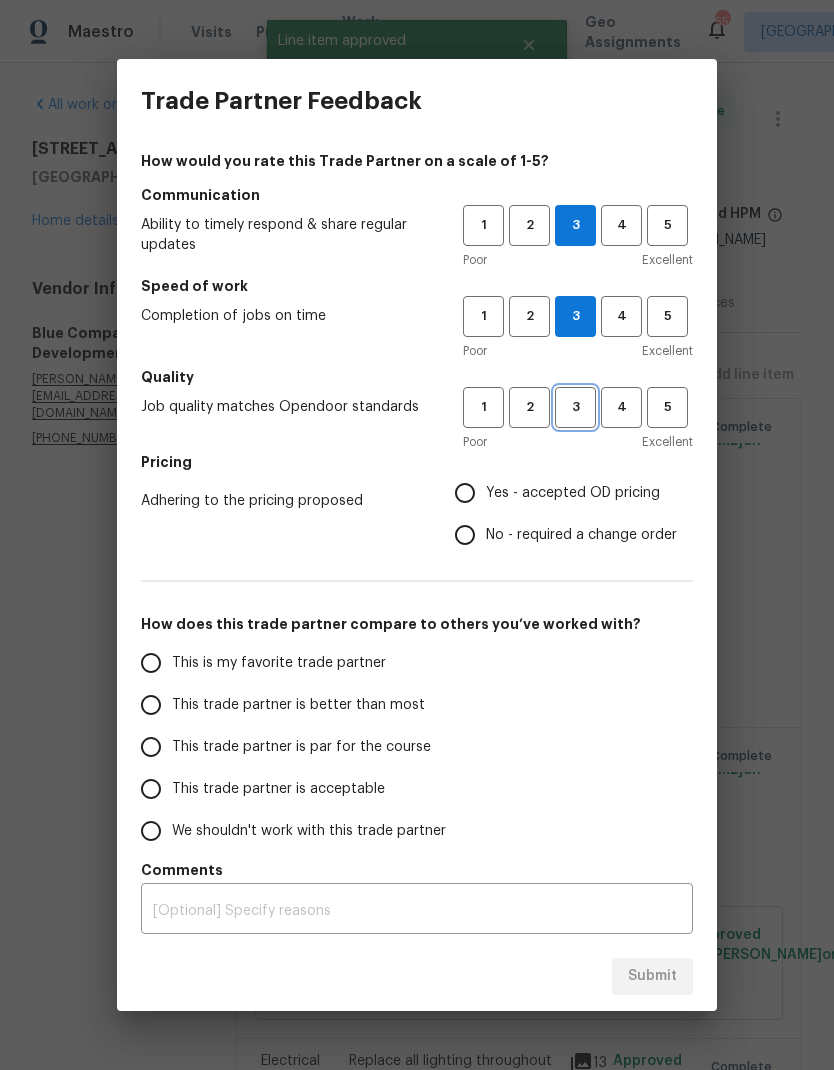 click on "3" at bounding box center [575, 407] 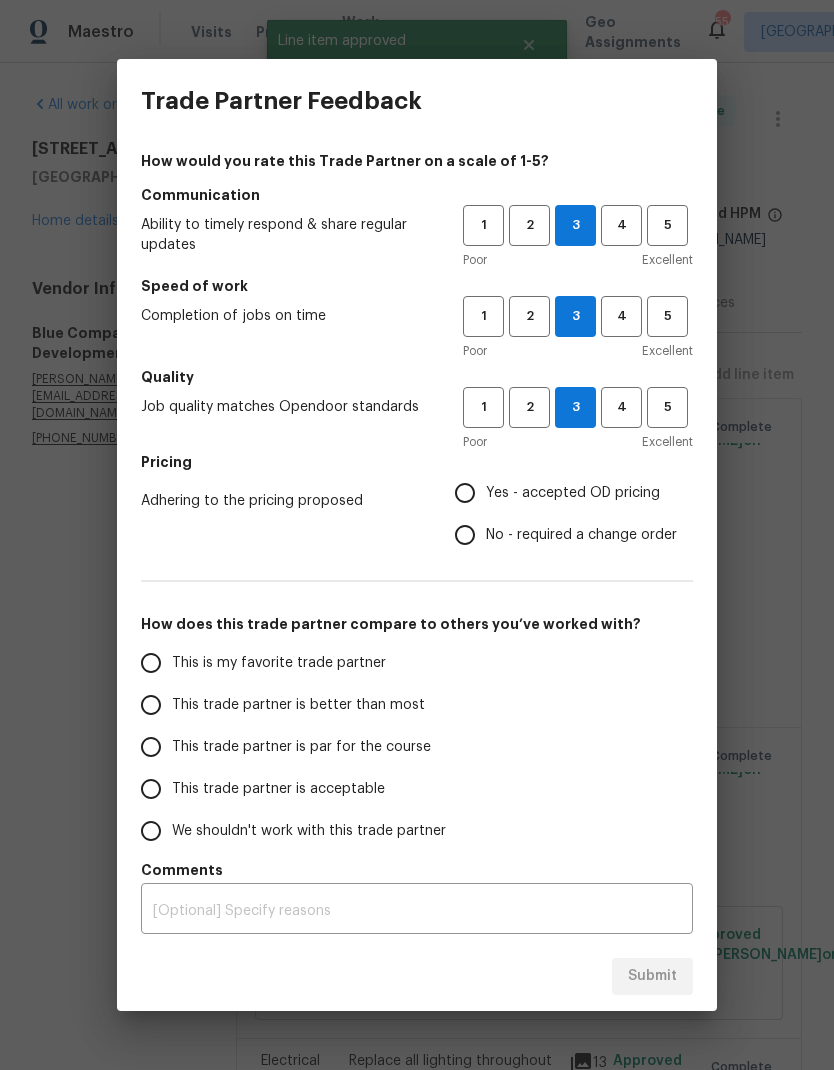 click on "Yes - accepted OD pricing" at bounding box center [465, 493] 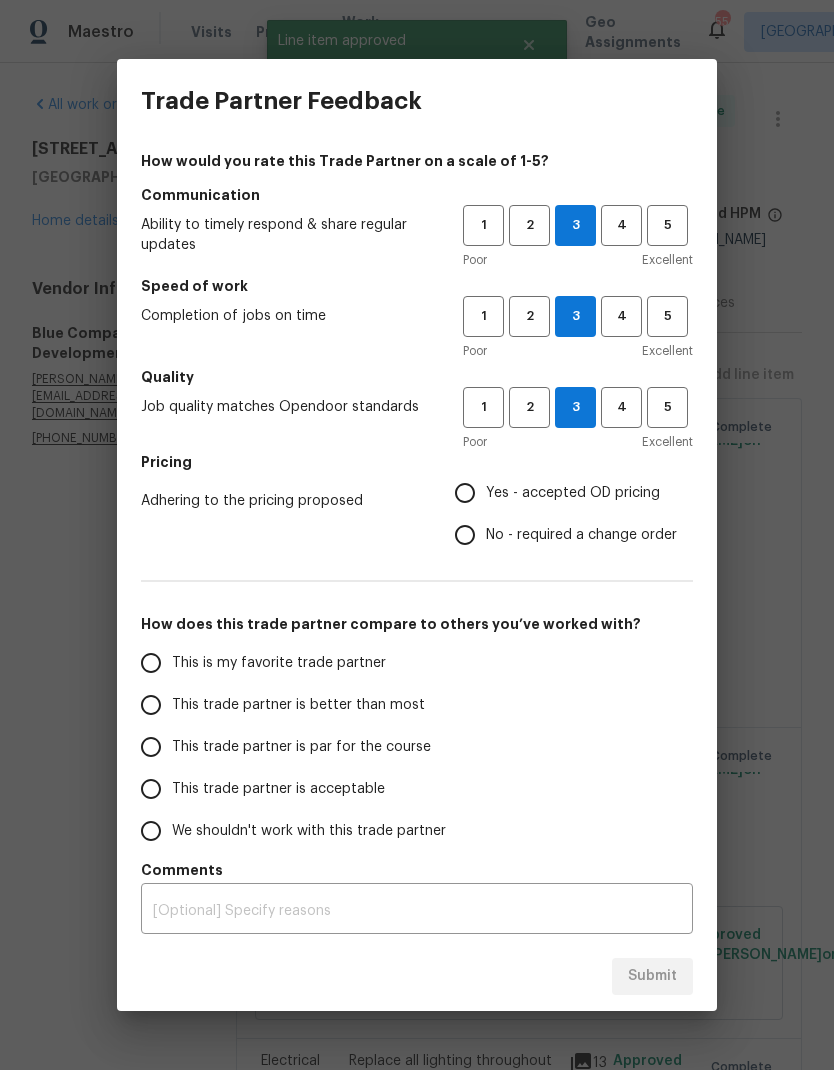 radio on "true" 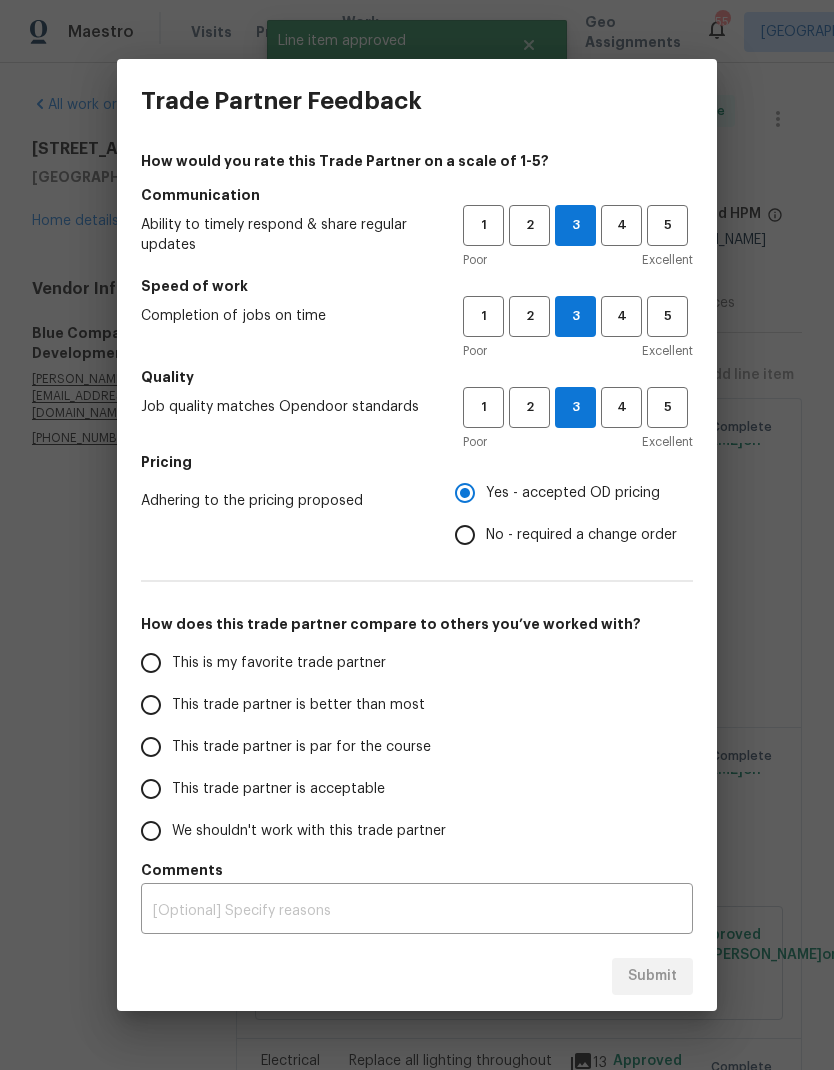 click on "No - required a change order" at bounding box center (465, 535) 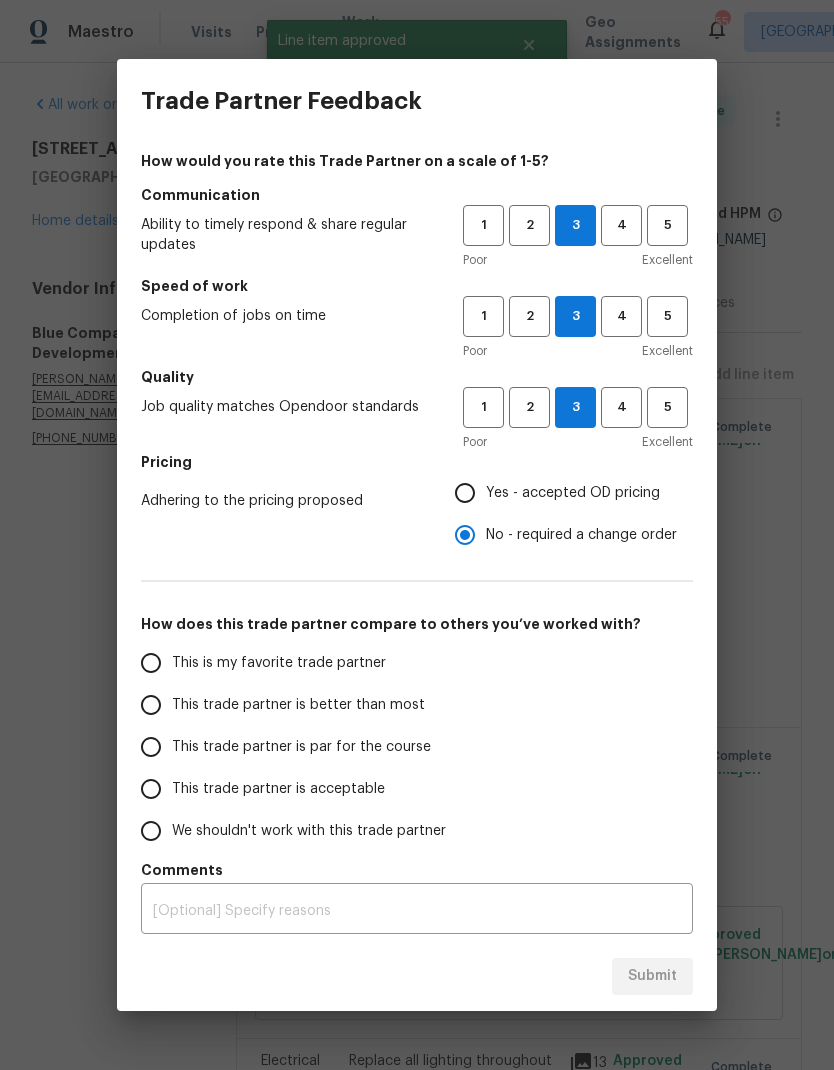 click on "This trade partner is par for the course" at bounding box center (151, 747) 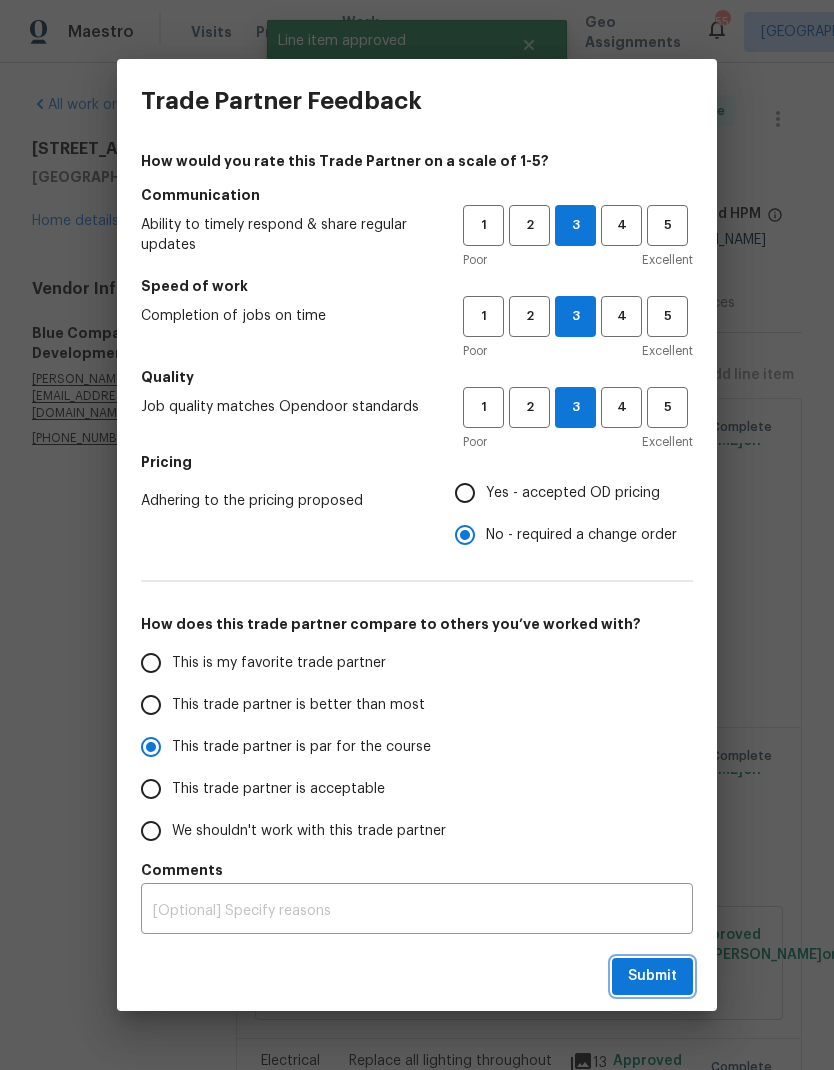 click on "Submit" at bounding box center (652, 976) 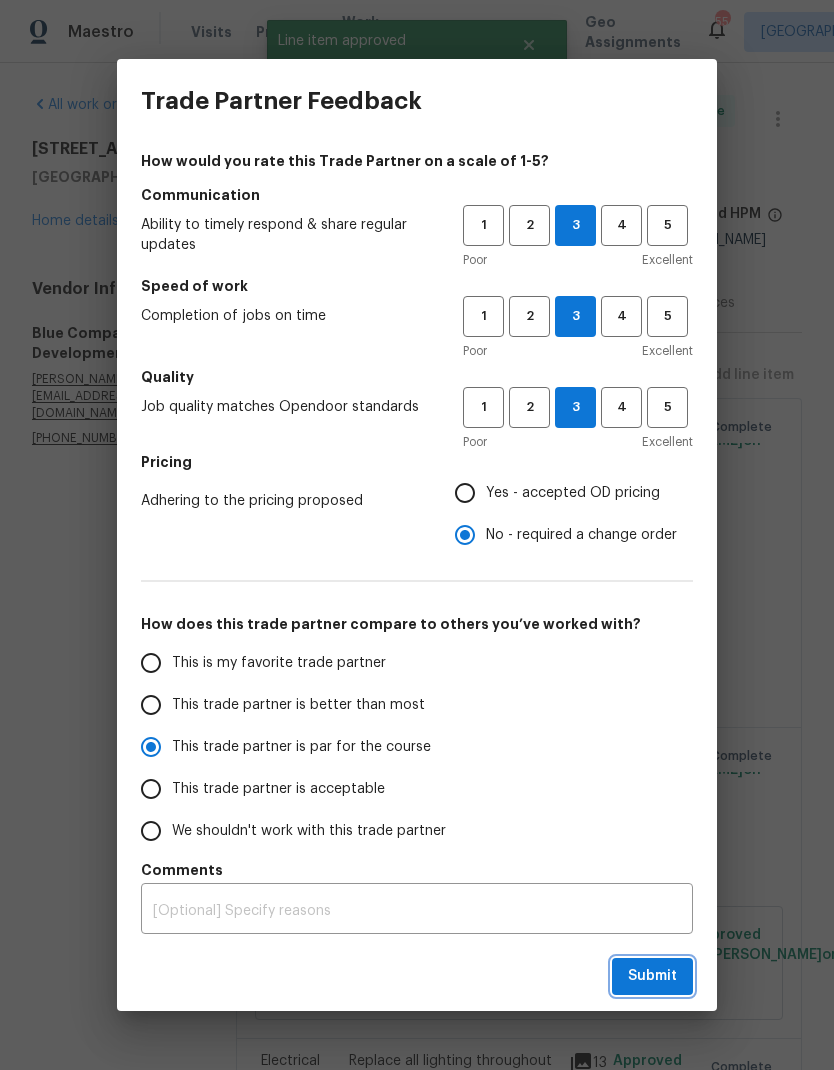 radio on "true" 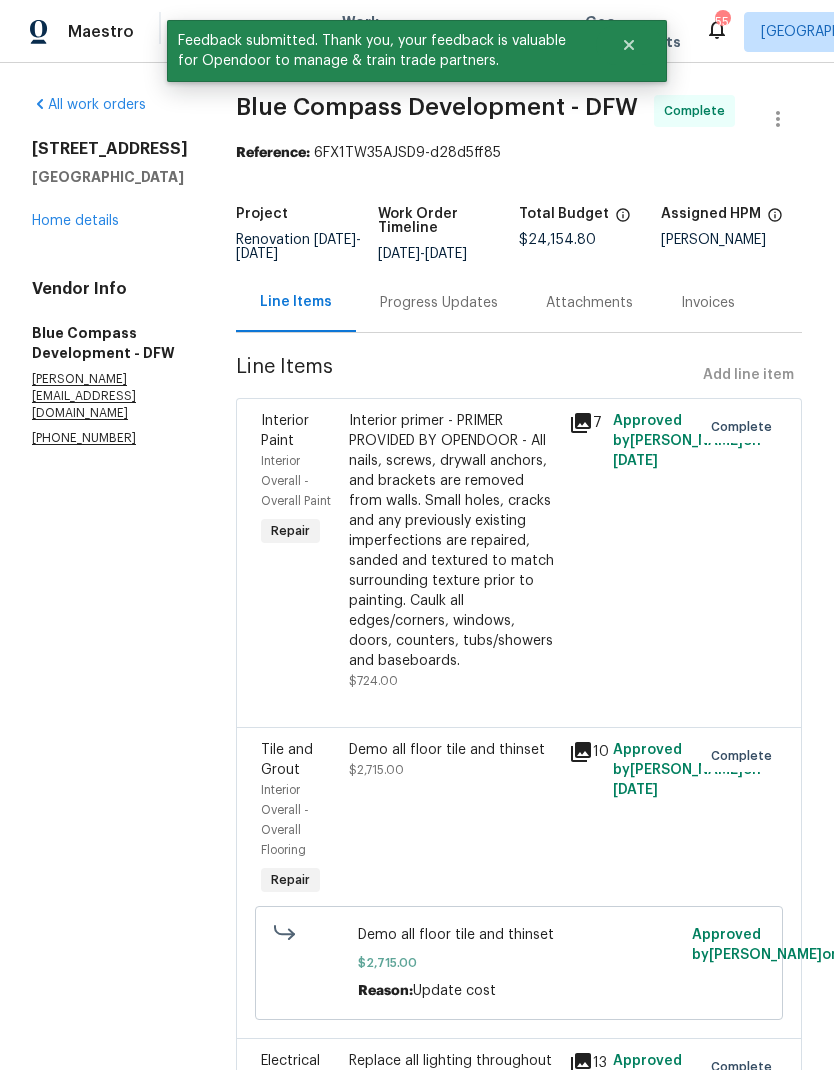 click on "Home details" at bounding box center (75, 221) 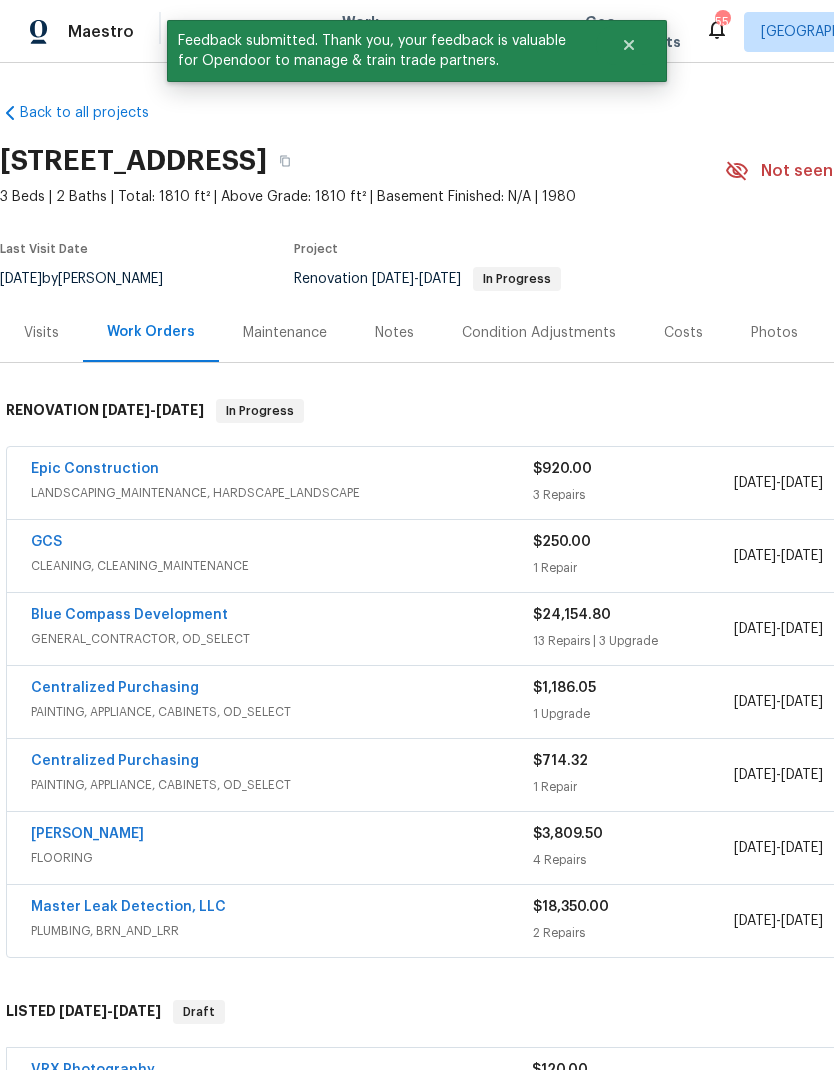 click on "Epic Construction" at bounding box center [95, 469] 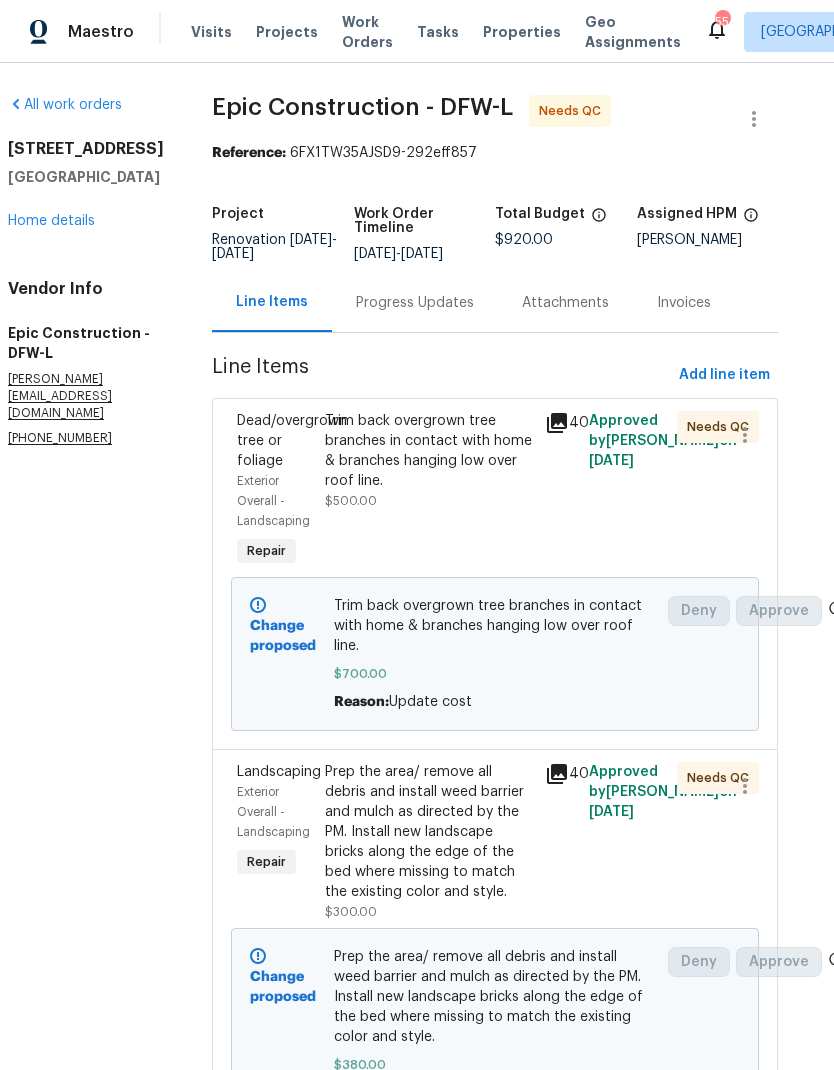 scroll, scrollTop: 0, scrollLeft: 23, axis: horizontal 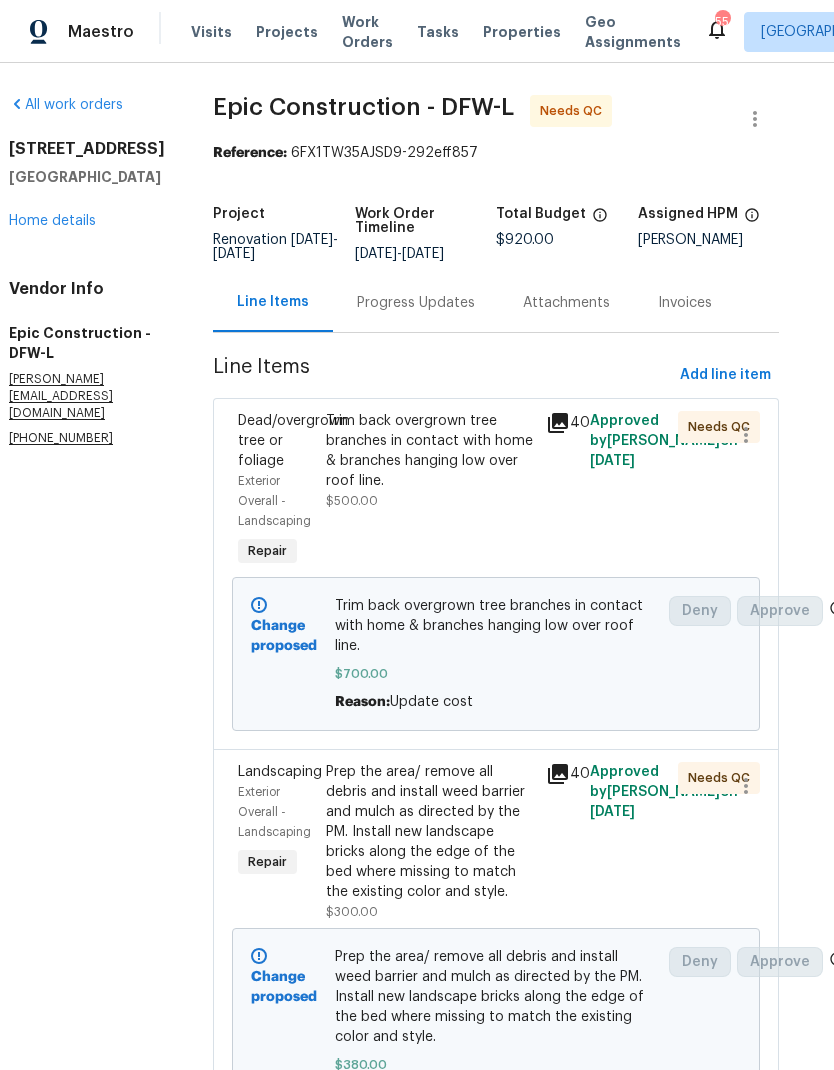 click on "Home details" at bounding box center (52, 221) 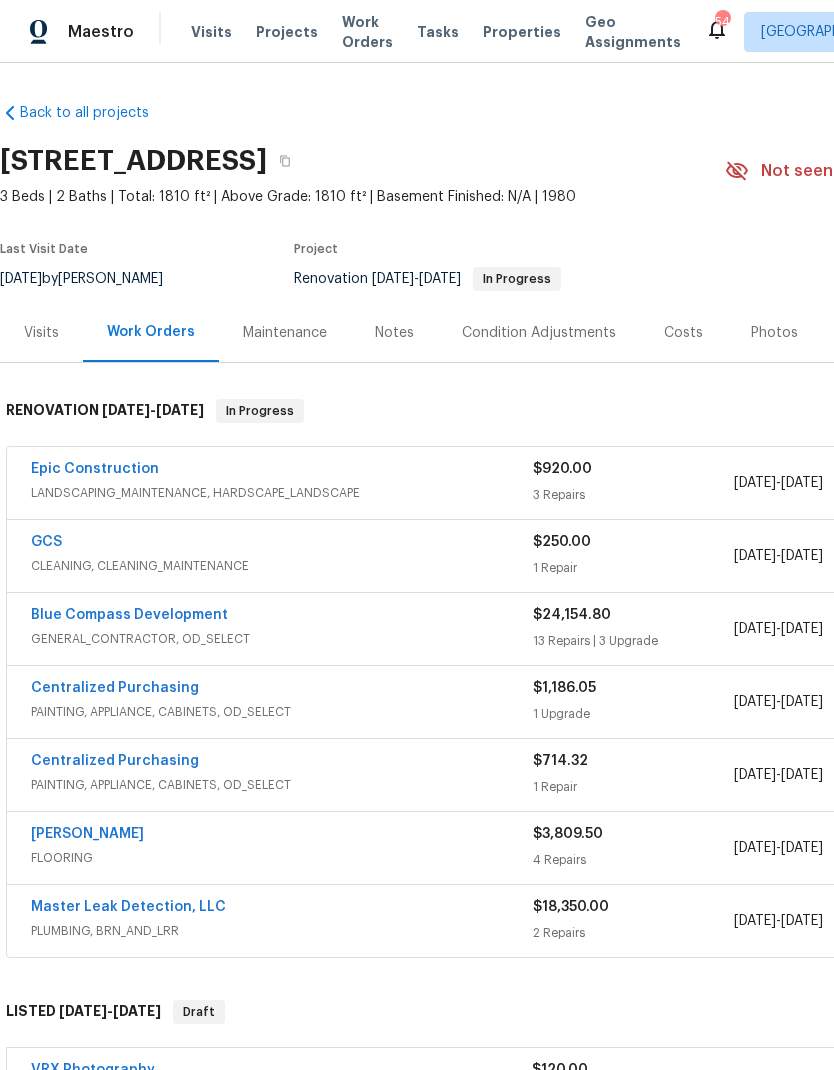 scroll, scrollTop: 0, scrollLeft: 0, axis: both 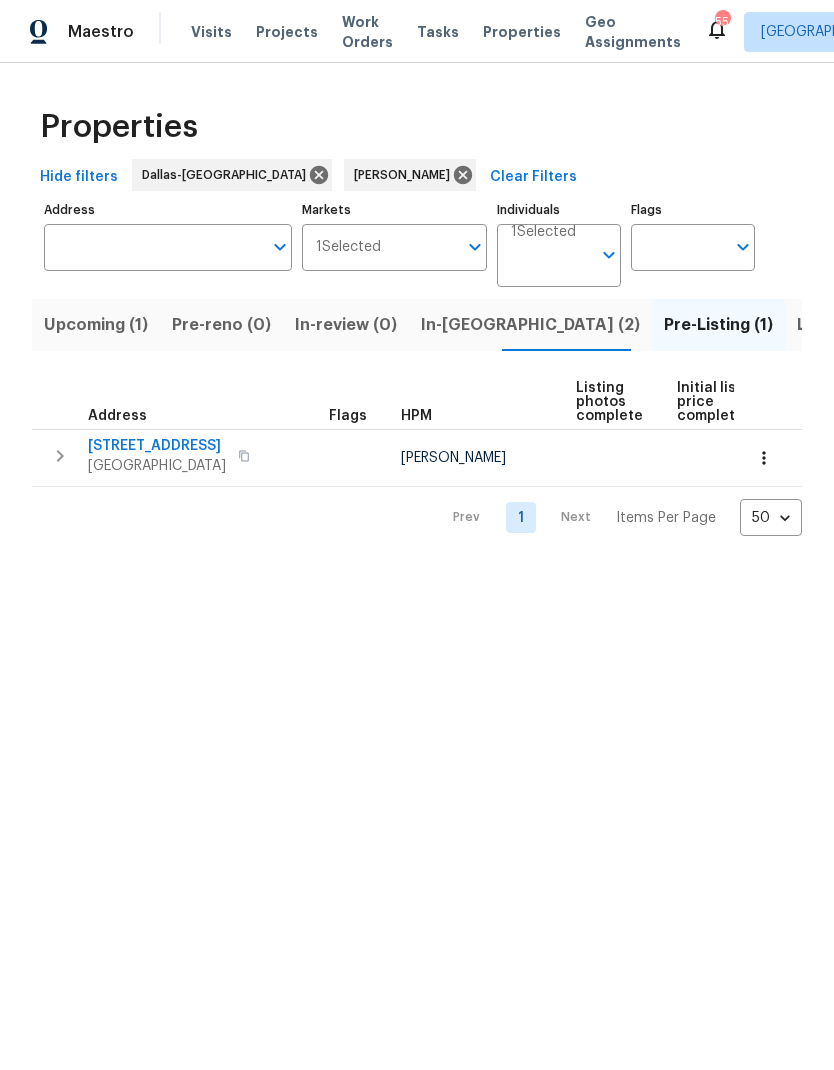 click on "Maestro Visits Projects Work Orders Tasks Properties Geo Assignments 55 Dallas Todd Jorgenson Properties Hide filters Dallas-Fort Worth Todd Jorgenson Clear Filters Address Address Markets 1  Selected Markets Individuals 1  Selected Individuals Flags Flags Upcoming (1) Pre-reno (0) In-review (0) In-reno (2) Pre-Listing (1) Listed (19) Resale (9) Done (238) Unknown (0) Address Flags HPM Listing photos complete Initial list price complete Reno completed date 6941 Fallbrook Ct Fort Worth, TX 76120 Todd Jorgenson 06/04/25 Prev 1 Next Items Per Page 50 50 ​" at bounding box center (417, 284) 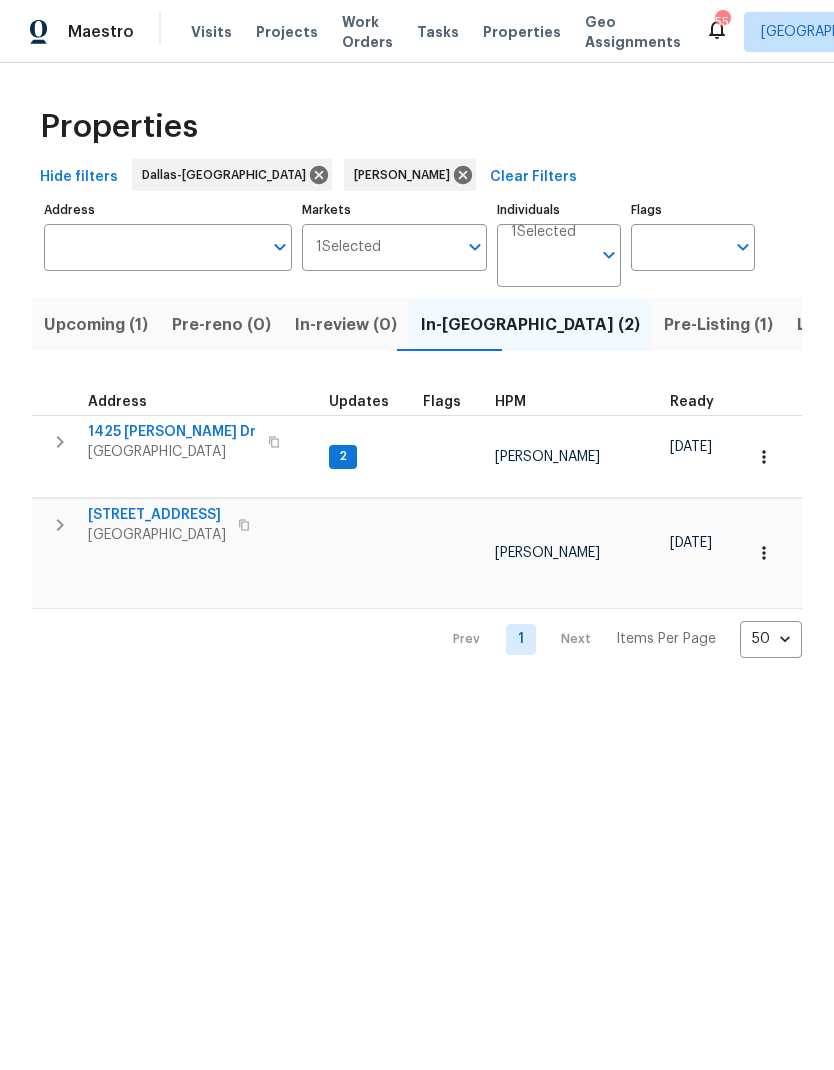 click on "1425 [PERSON_NAME] Dr" at bounding box center [172, 432] 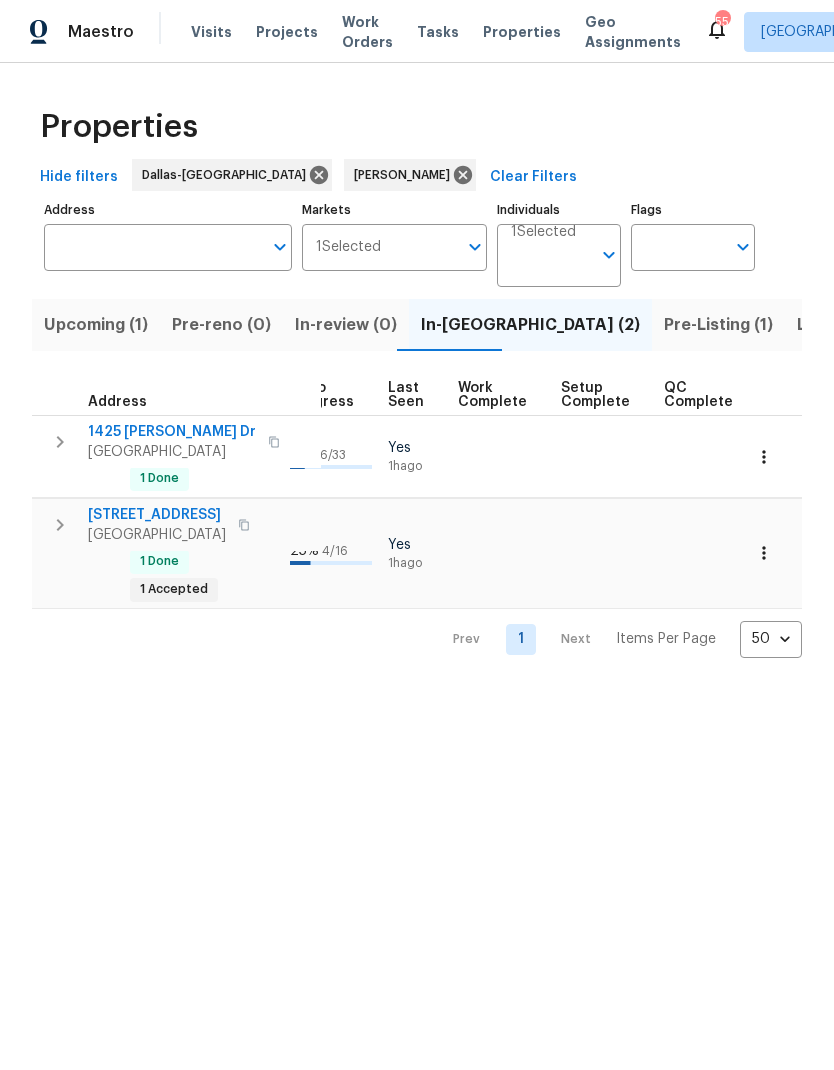 scroll, scrollTop: 0, scrollLeft: 930, axis: horizontal 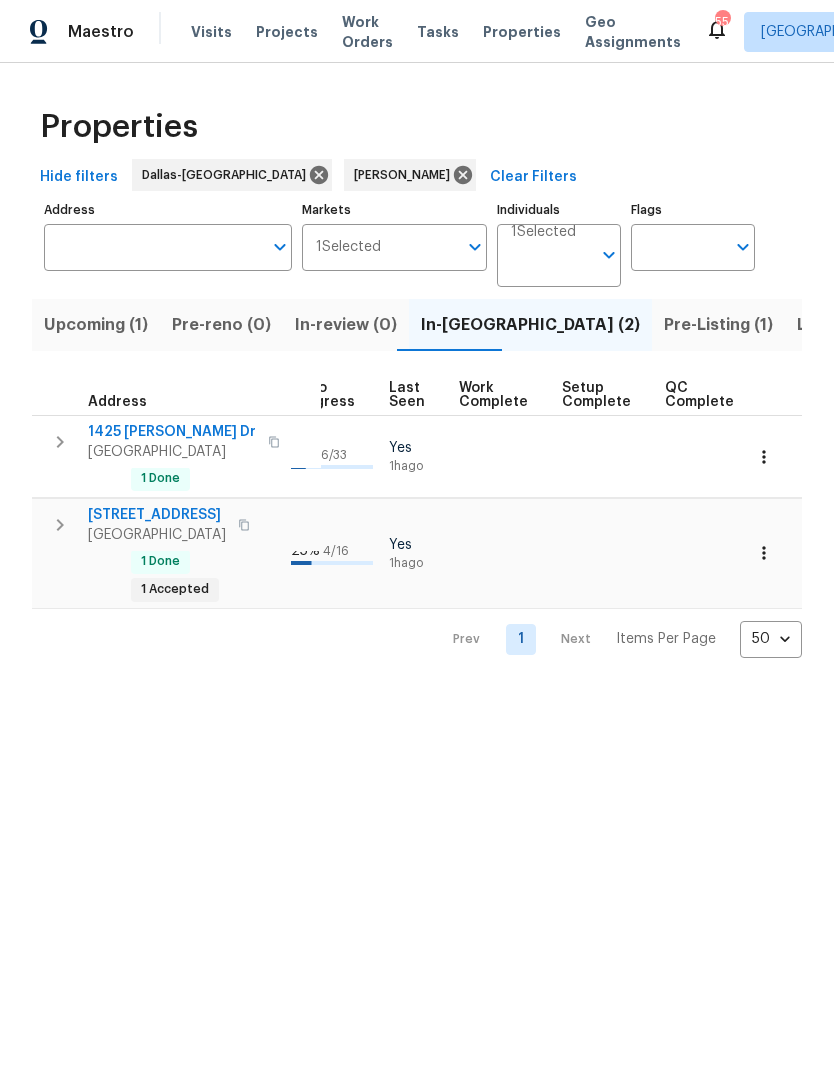 click on "Upcoming (1)" at bounding box center (96, 325) 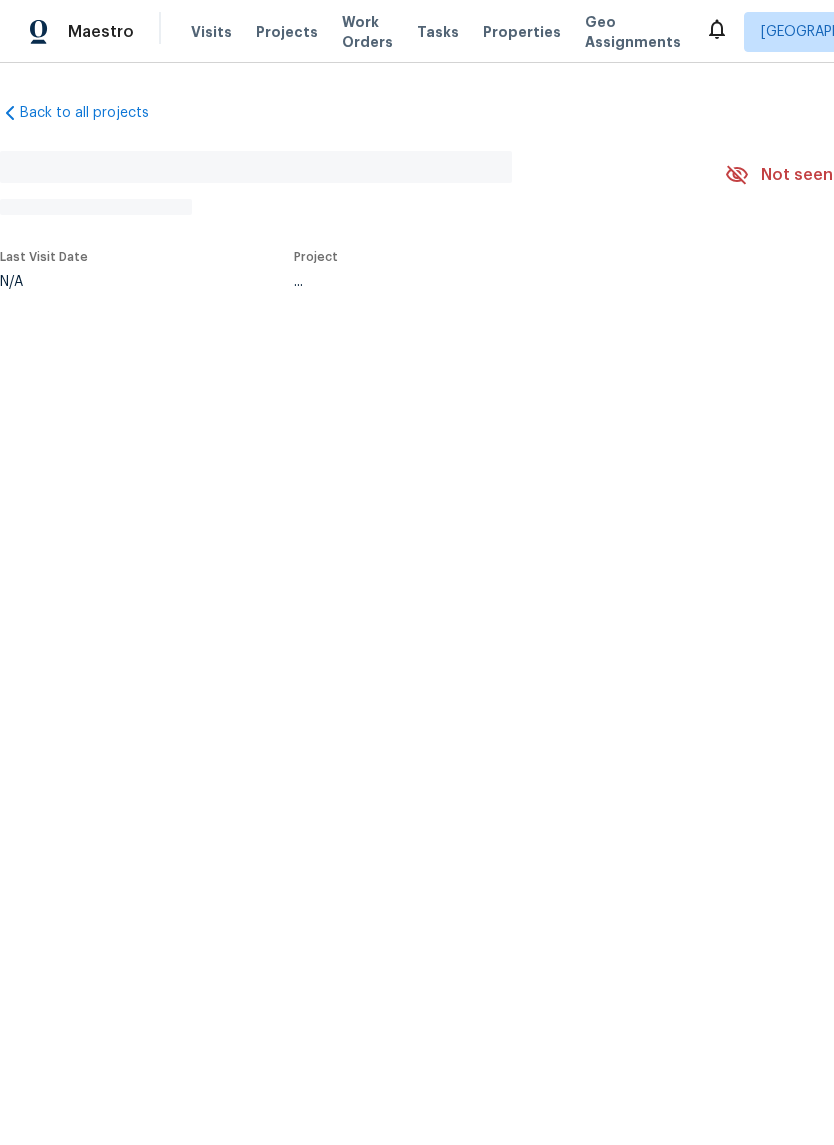 scroll, scrollTop: 0, scrollLeft: 0, axis: both 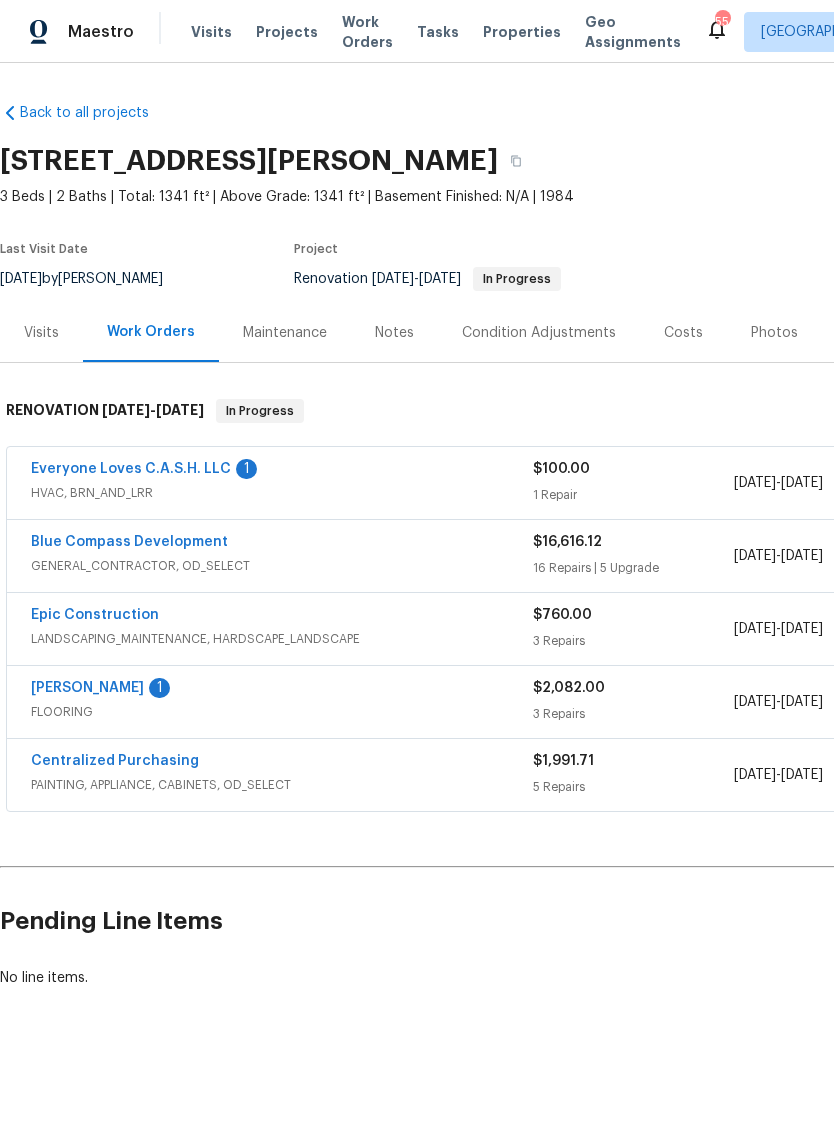 click on "[PERSON_NAME]" at bounding box center [87, 688] 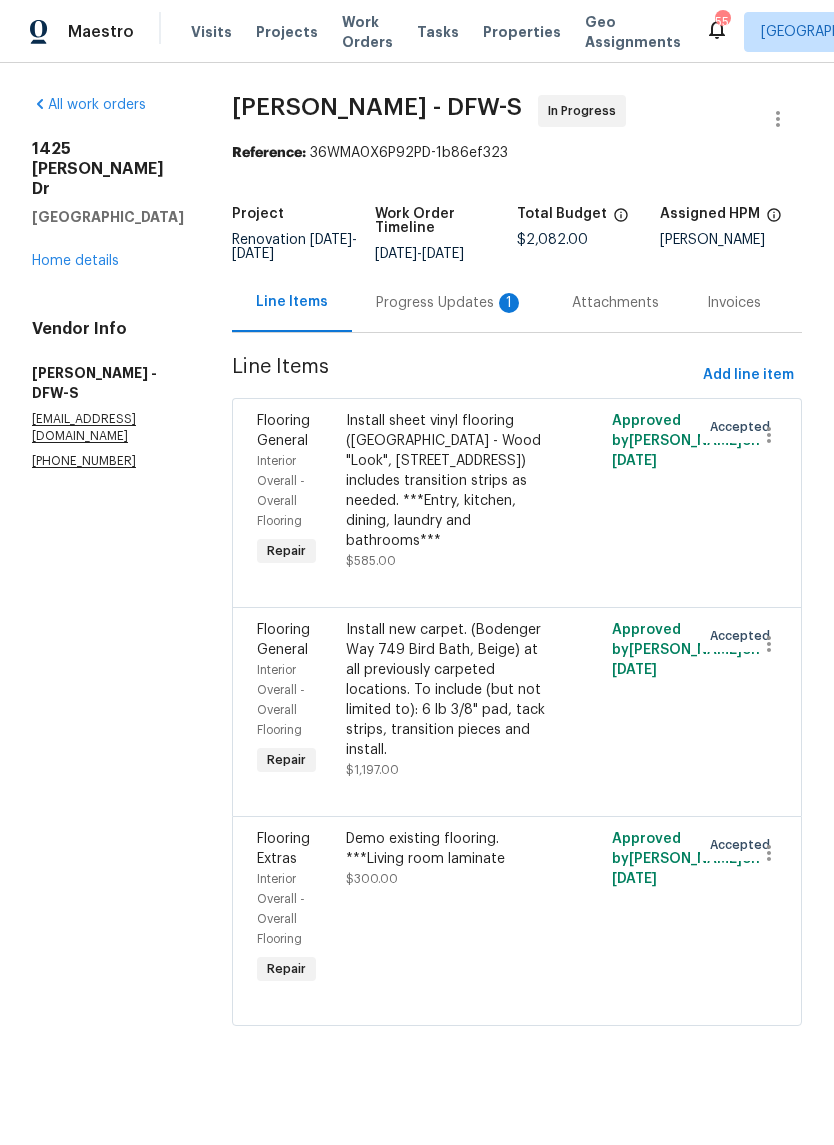 click on "Progress Updates 1" at bounding box center (450, 303) 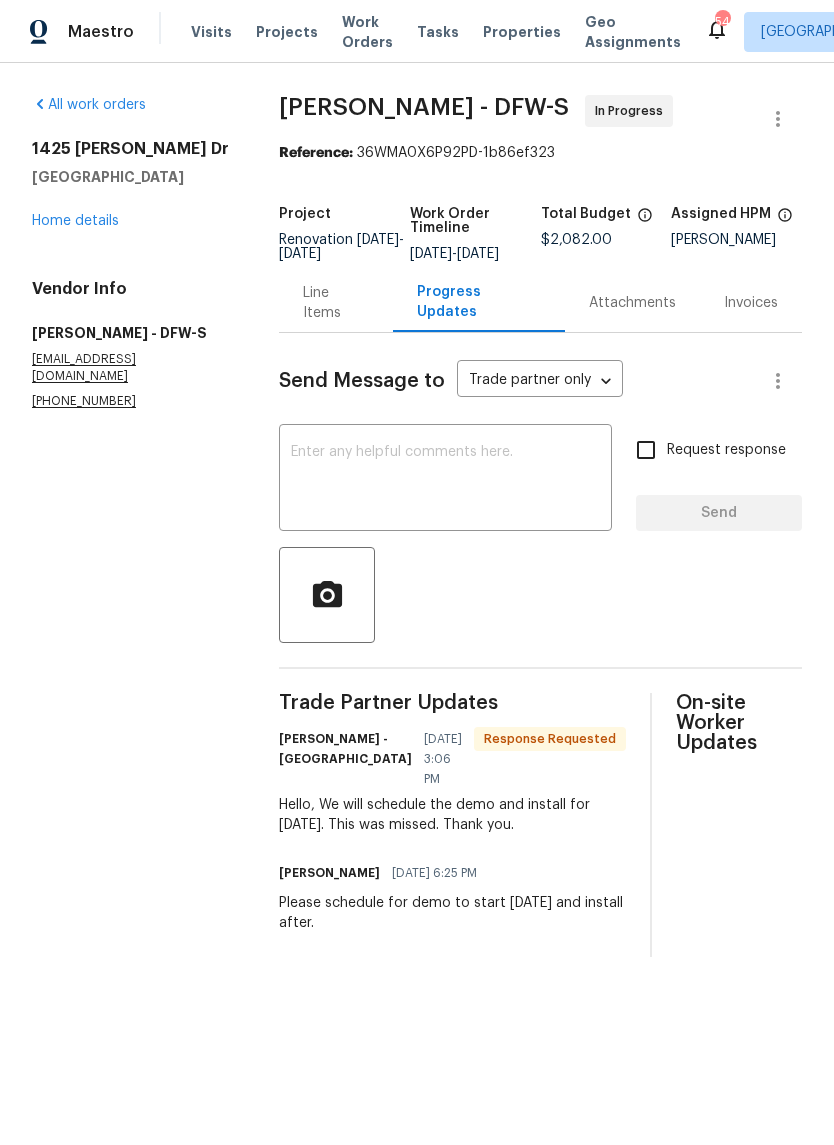 click on "x ​" at bounding box center [445, 480] 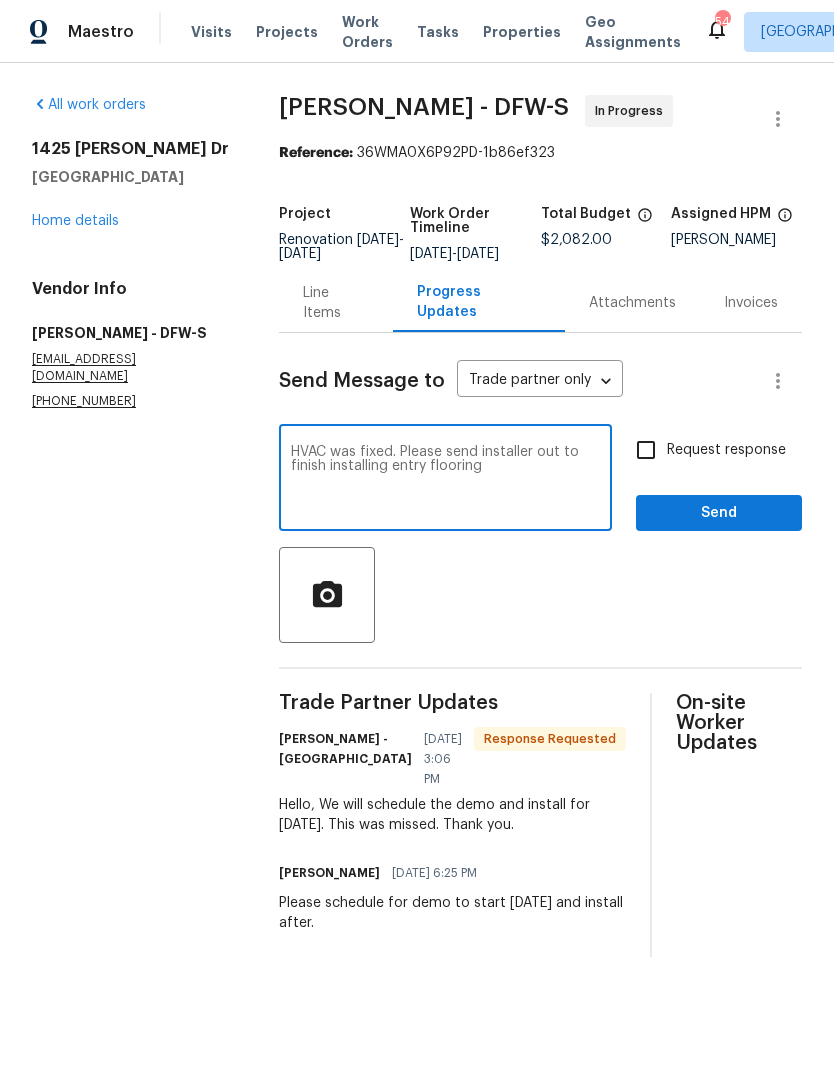 type on "HVAC was fixed. Please send installer out to finish installing entry flooring" 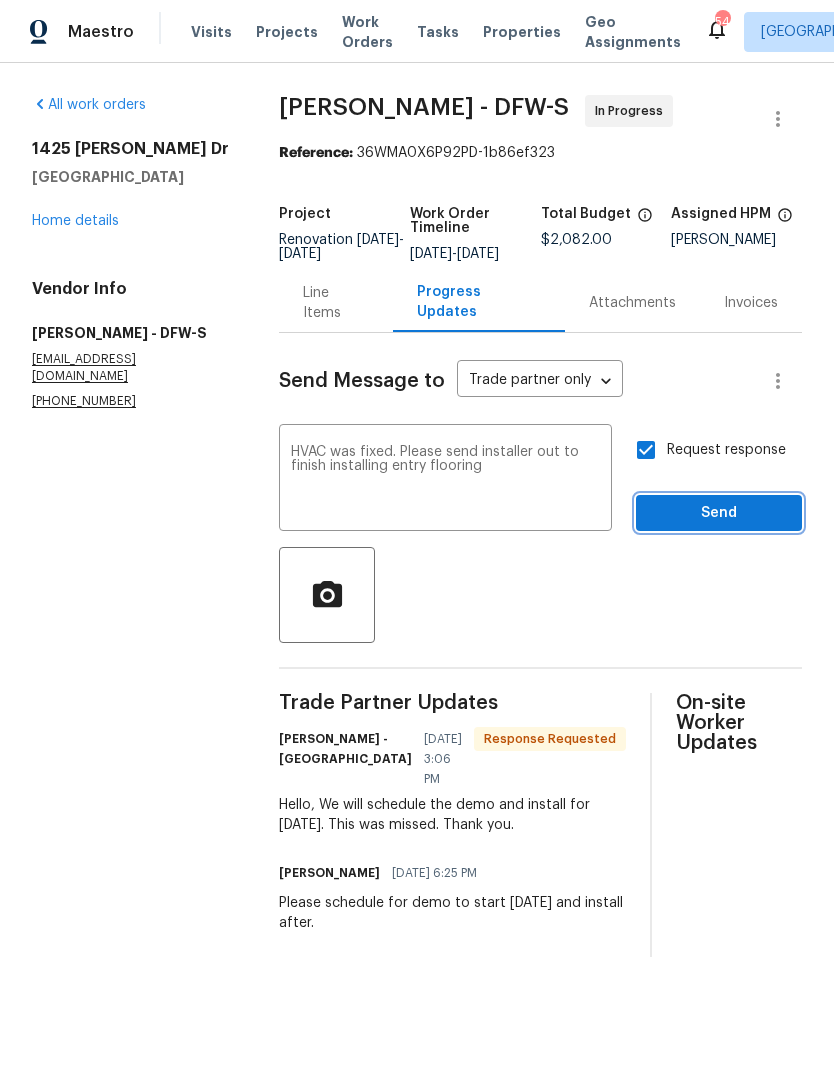 click on "Send" at bounding box center (719, 513) 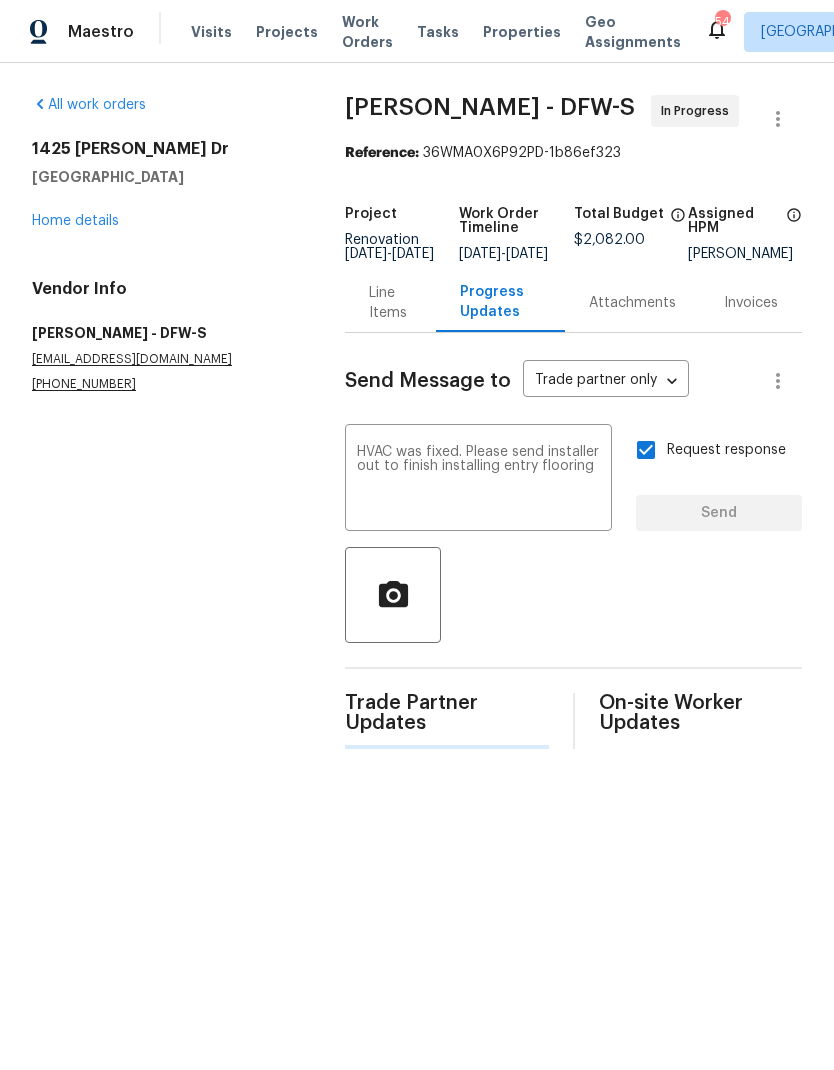 type 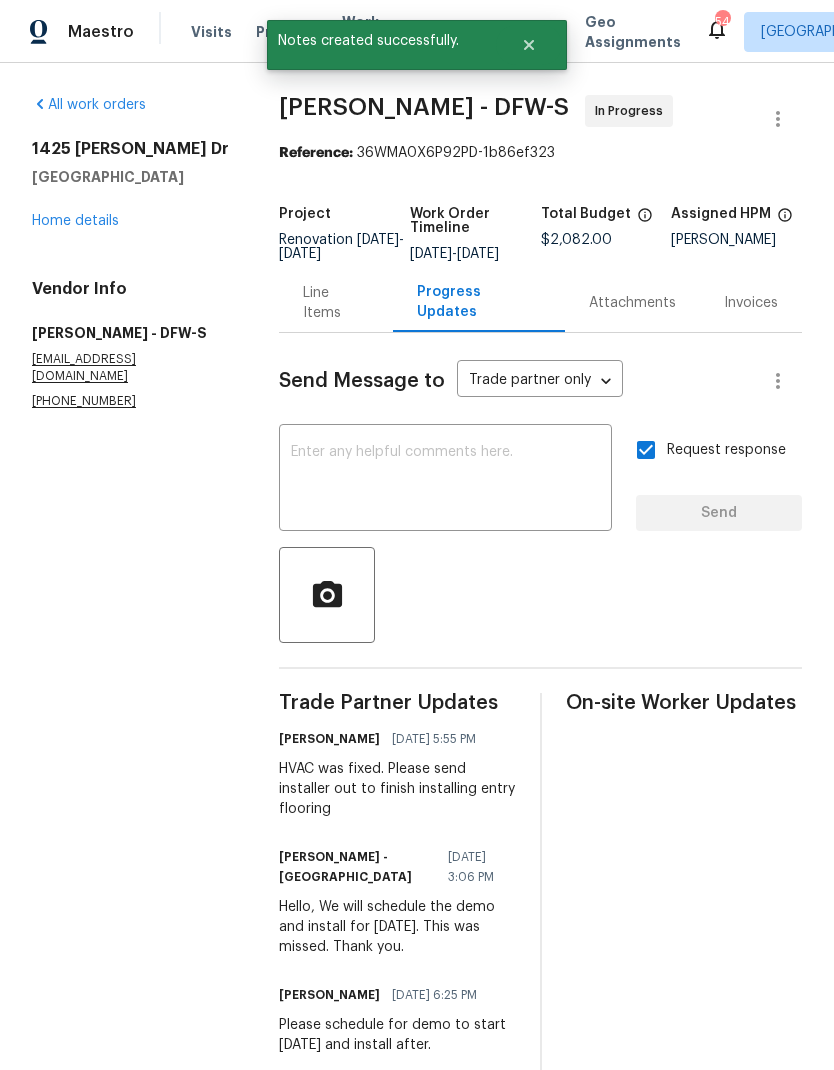 click on "Home details" at bounding box center (75, 221) 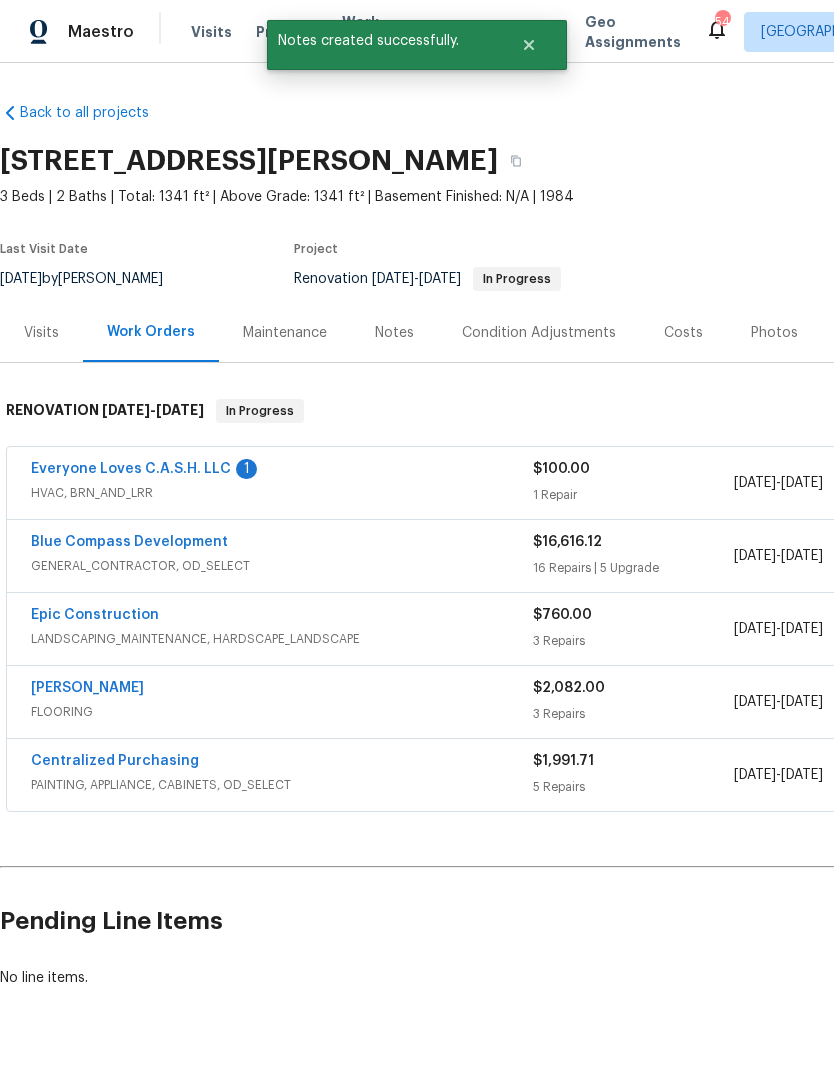 scroll, scrollTop: 0, scrollLeft: 0, axis: both 